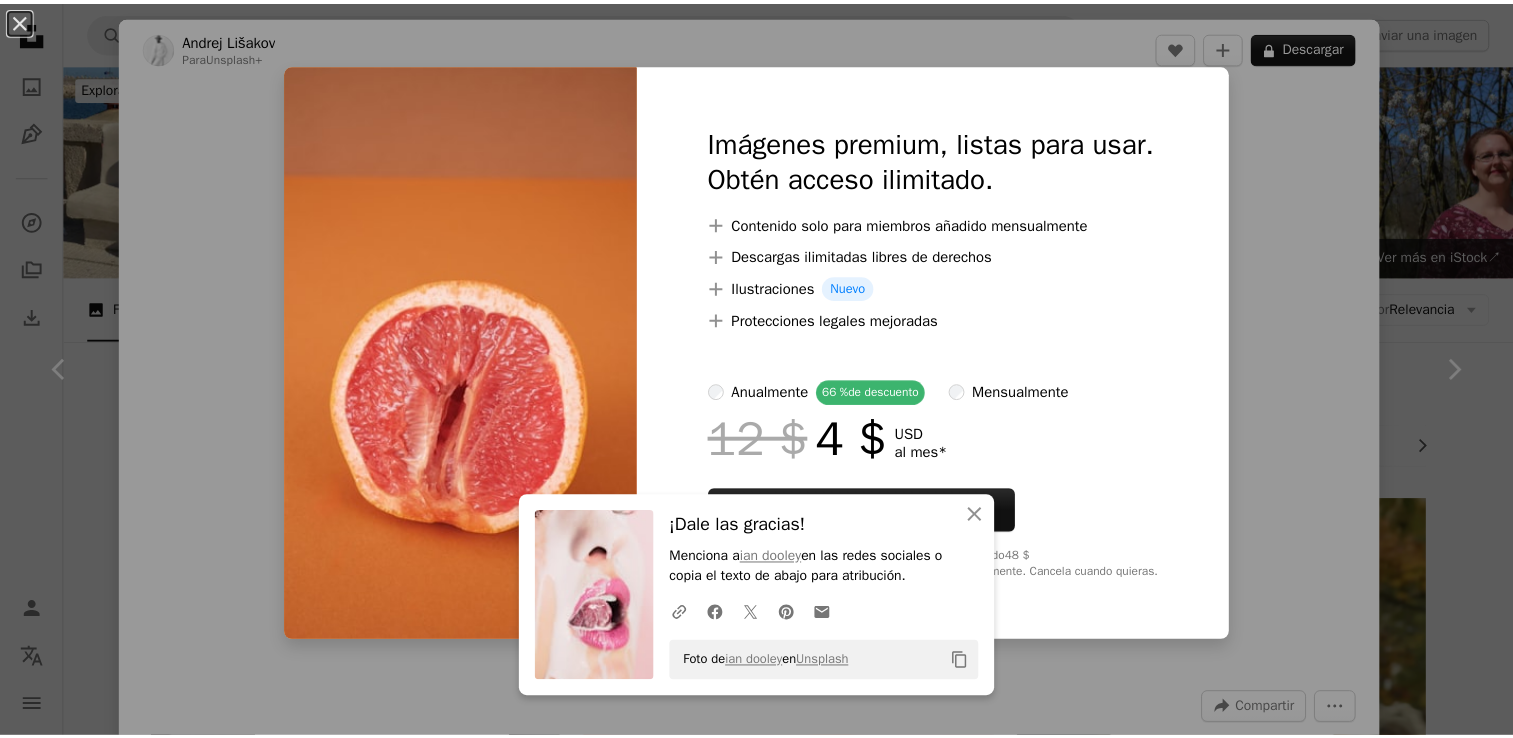 scroll, scrollTop: 1300, scrollLeft: 0, axis: vertical 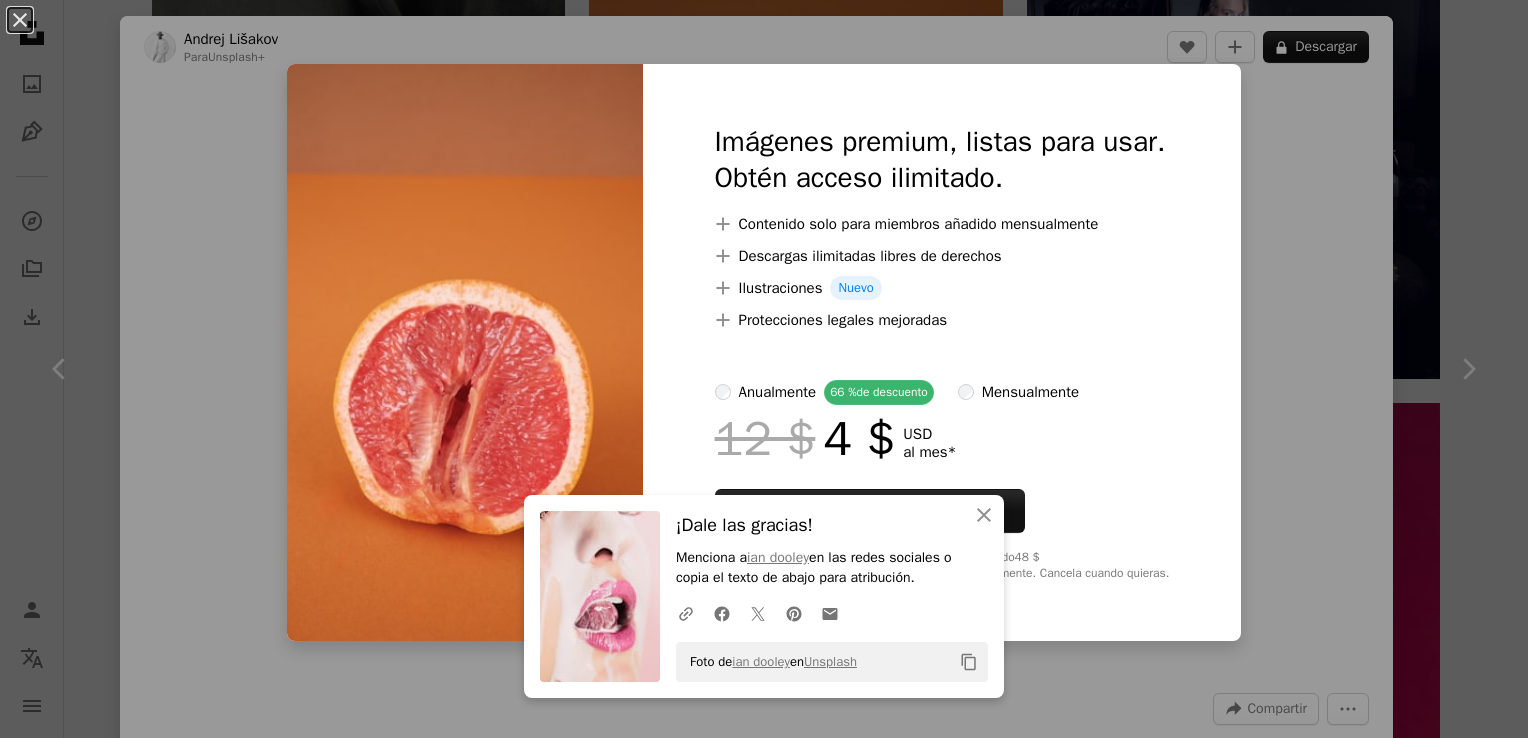 click on "An X shape An X shape Cerrar ¡Dale las gracias! Menciona a [PERSON] en las redes sociales o copia el texto de abajo para atribución. A URL sharing icon (chains) Facebook icon X (formerly Twitter) icon Pinterest icon An envelope Foto de [PERSON] en Unsplash
Copy content Imágenes premium, listas para usar. Obtén acceso ilimitado. A plus sign Contenido solo para miembros añadido mensualmente A plus sign Descargas ilimitadas libres de derechos A plus sign Ilustraciones  Nuevo A plus sign Protecciones legales mejoradas anualmente 66 %  de descuento mensualmente 12 $   4 $ USD al mes * Obtener  Unsplash+ *Cuando se paga anualmente, se factura por adelantado  48 $ Más los impuestos aplicables. Se renueva automáticamente. Cancela cuando quieras." at bounding box center (764, 369) 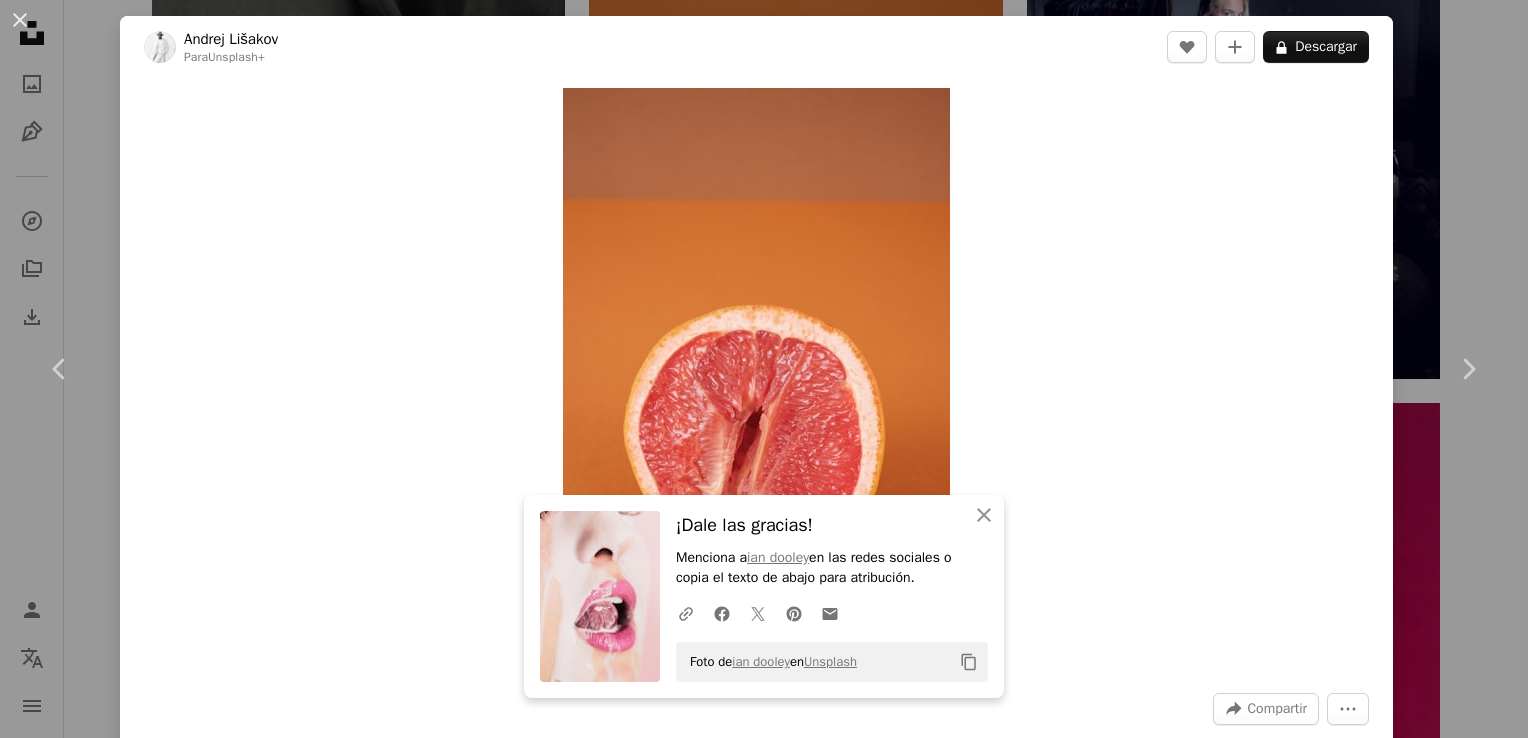 click on "An X shape" at bounding box center [20, 20] 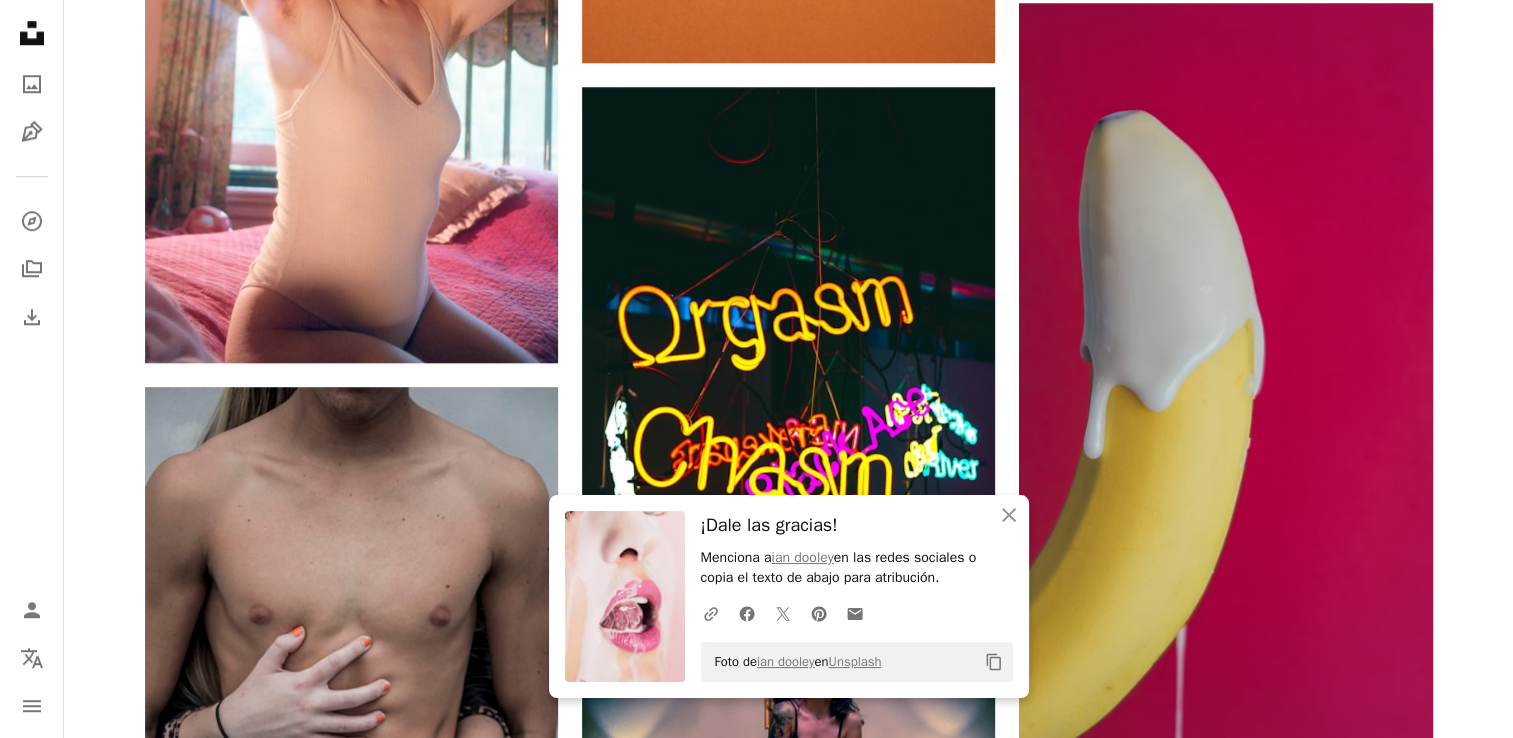 scroll, scrollTop: 1800, scrollLeft: 0, axis: vertical 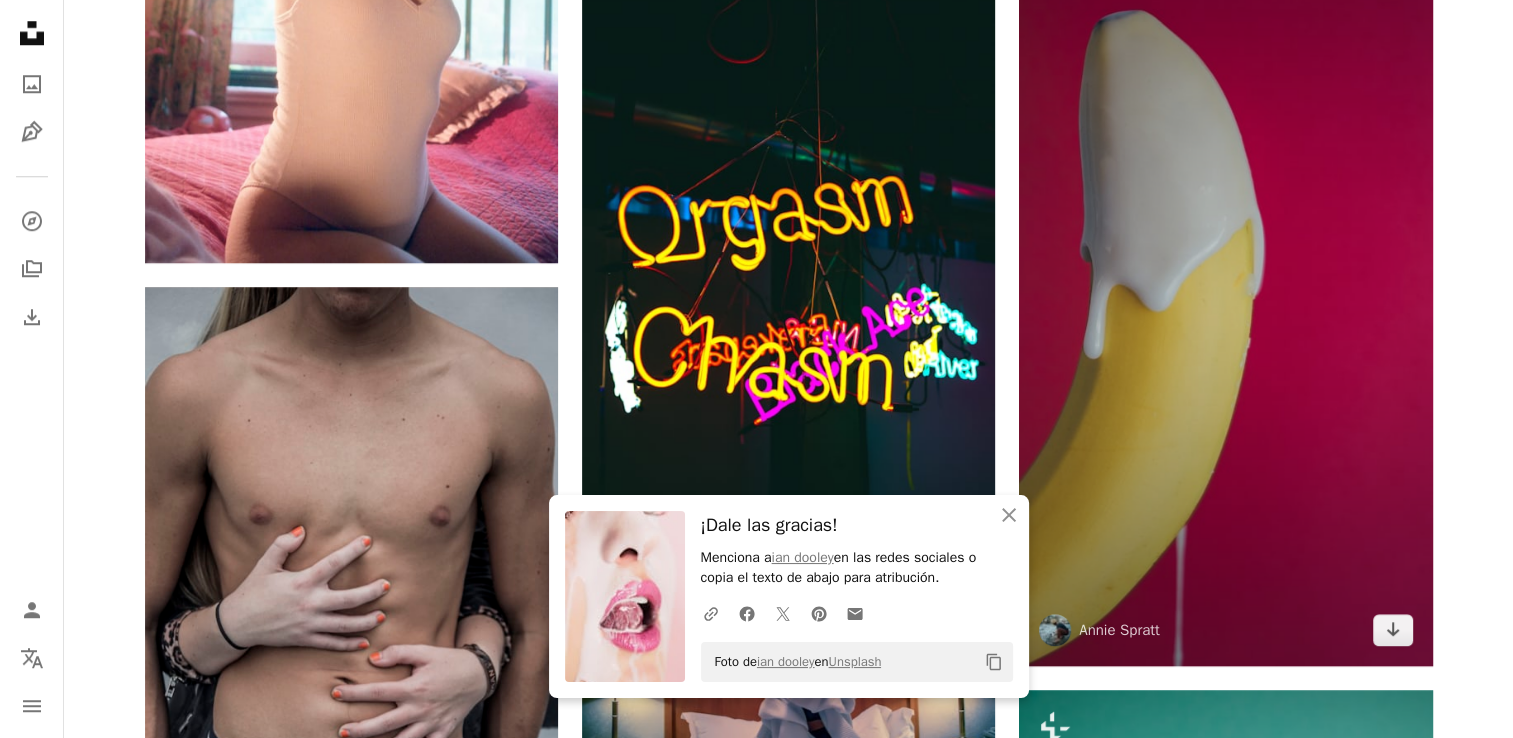 click at bounding box center [1225, 284] 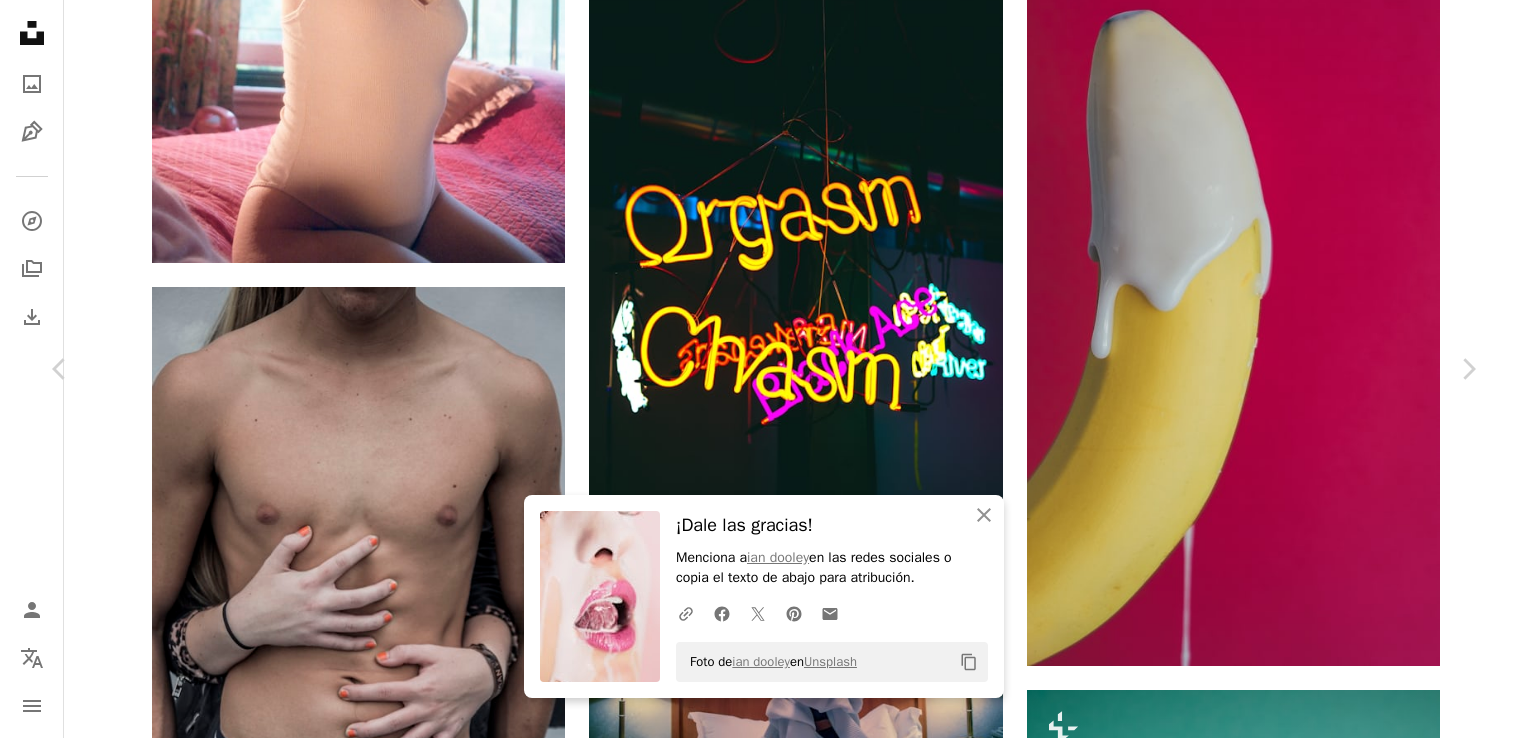 click on "Descargar gratis" at bounding box center [1272, 4026] 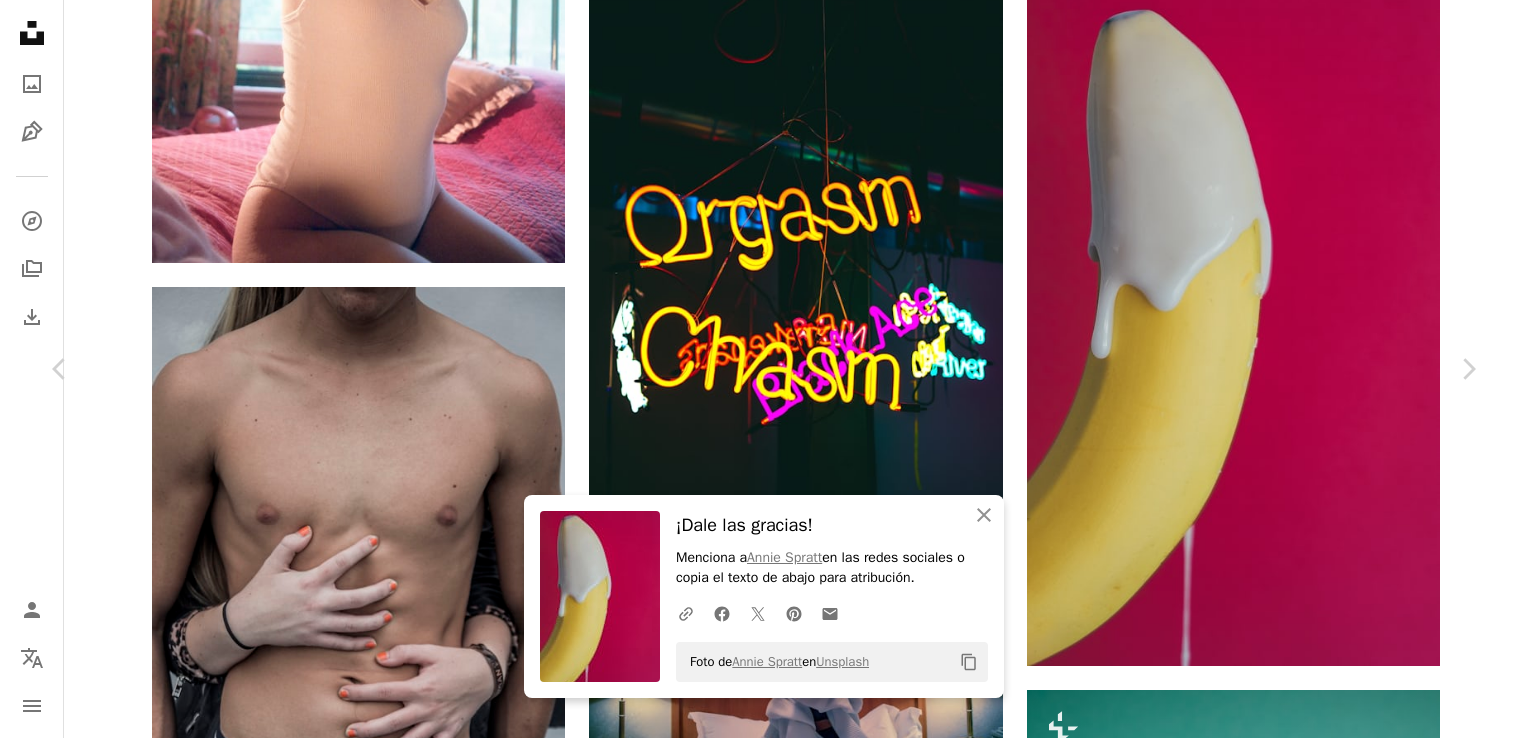 click on "An X shape" at bounding box center (20, 20) 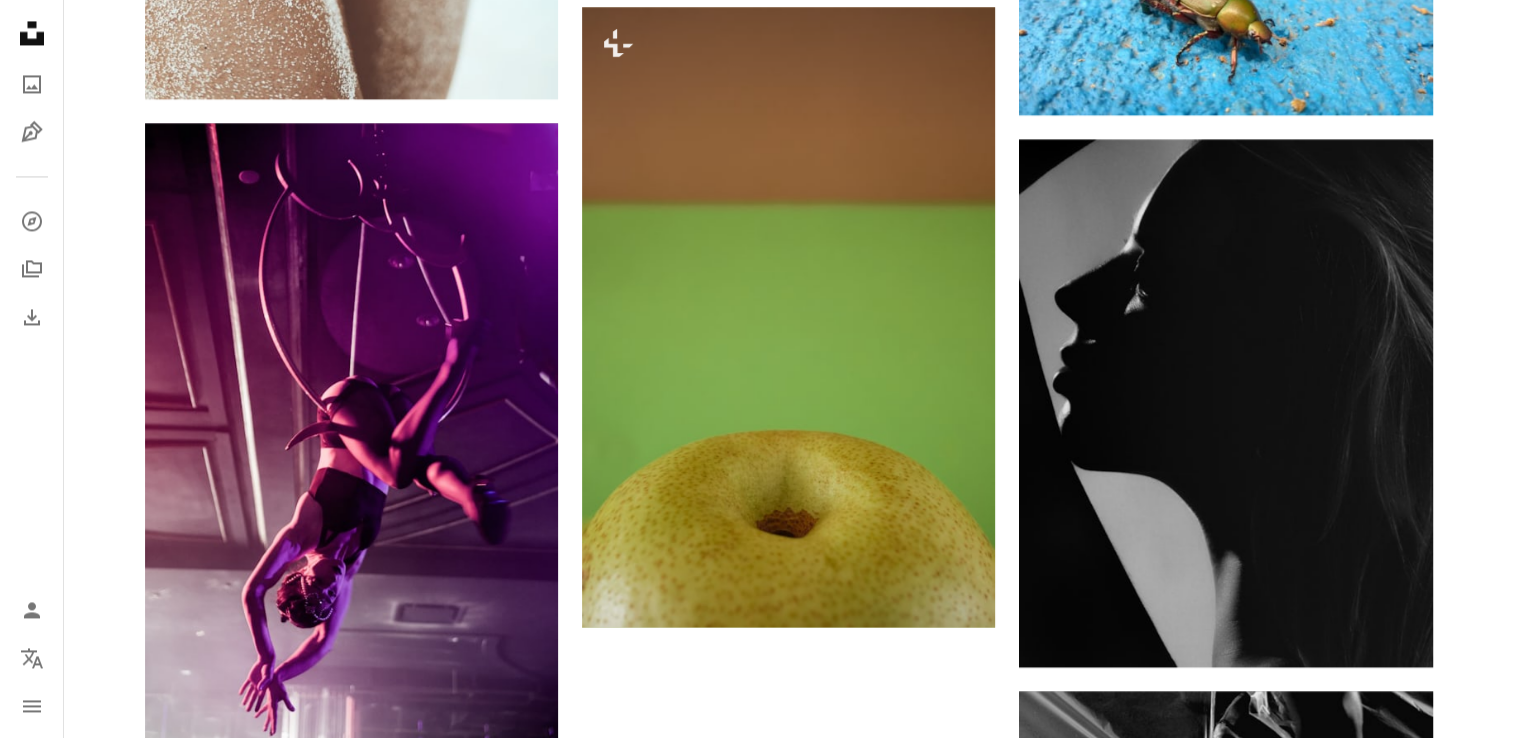 scroll, scrollTop: 3300, scrollLeft: 0, axis: vertical 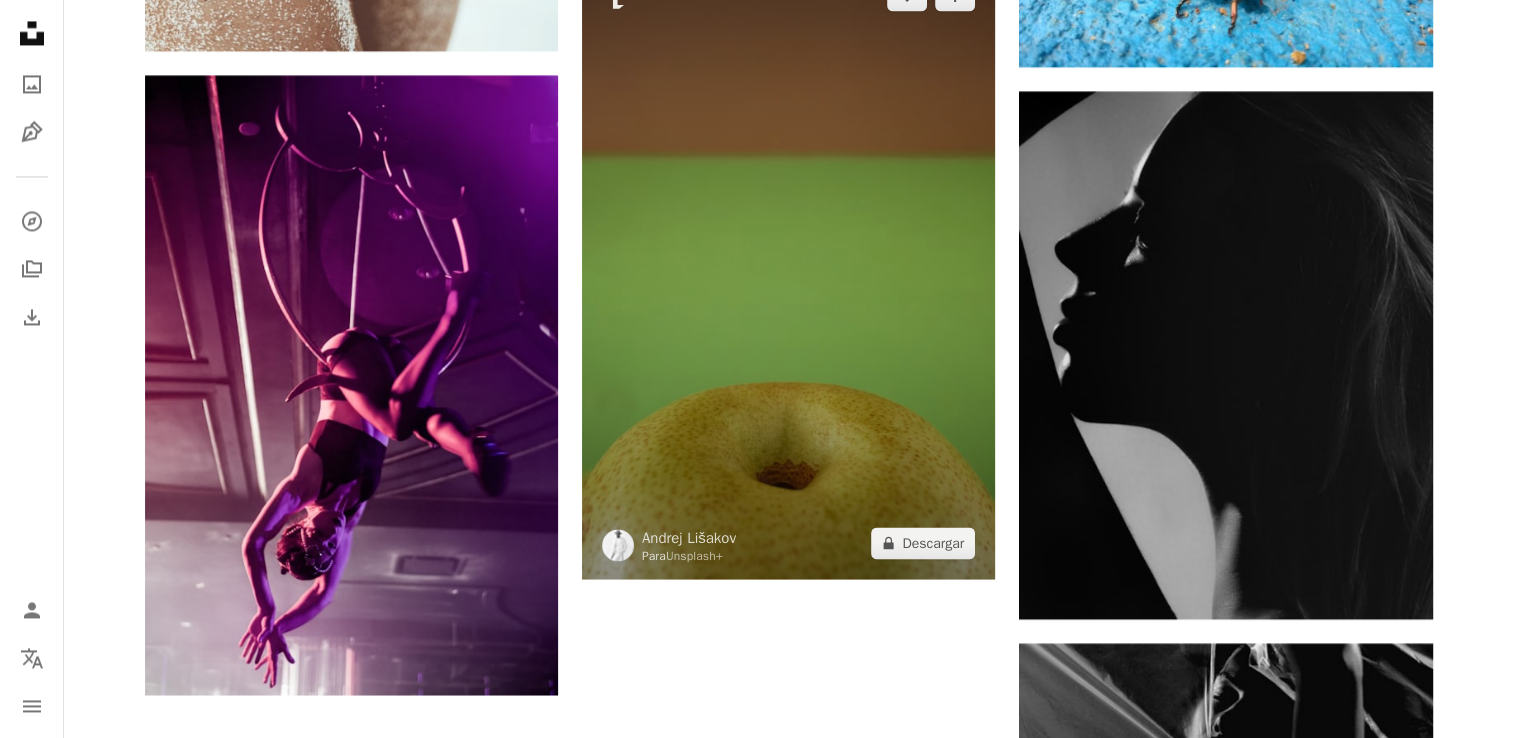 click at bounding box center (788, 269) 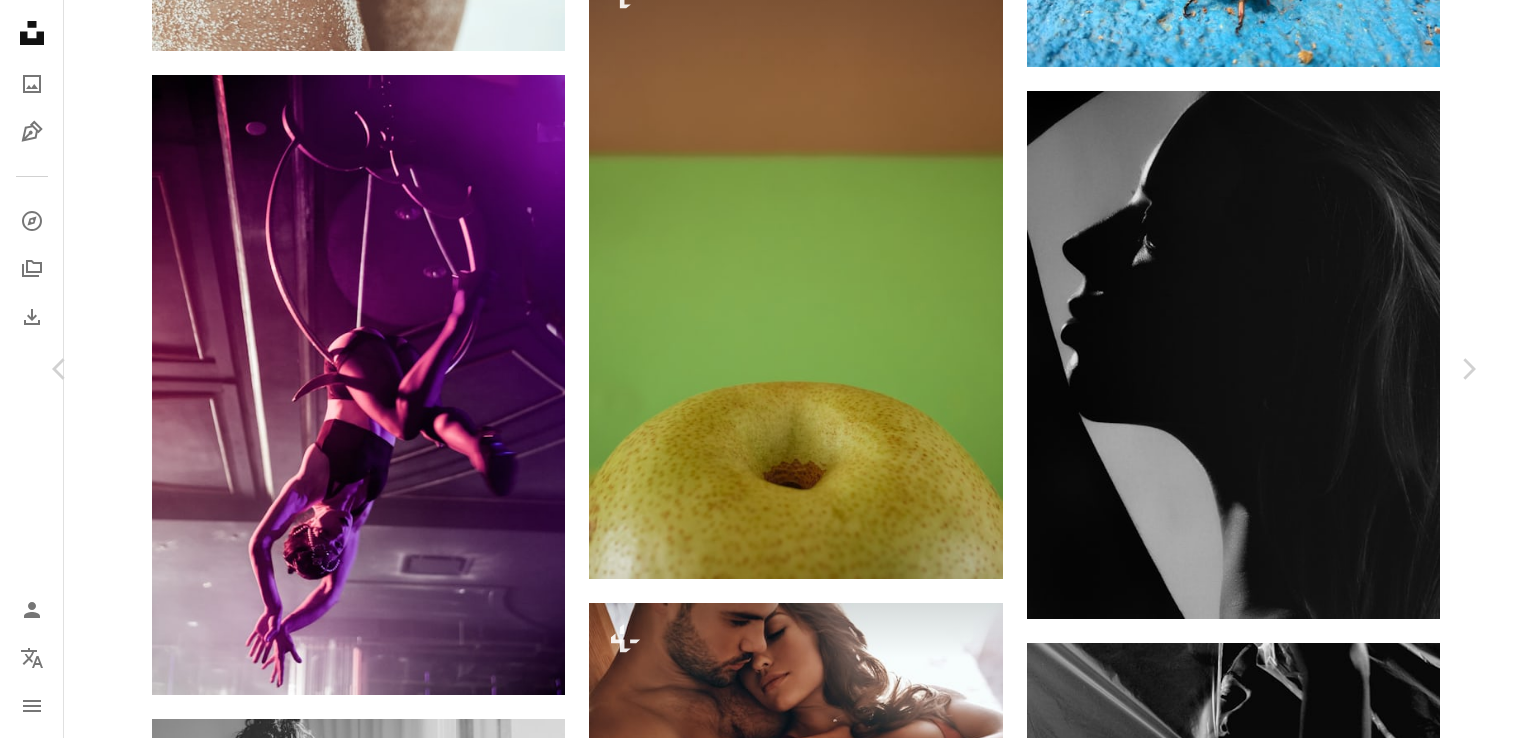 click on "An X shape" at bounding box center (20, 20) 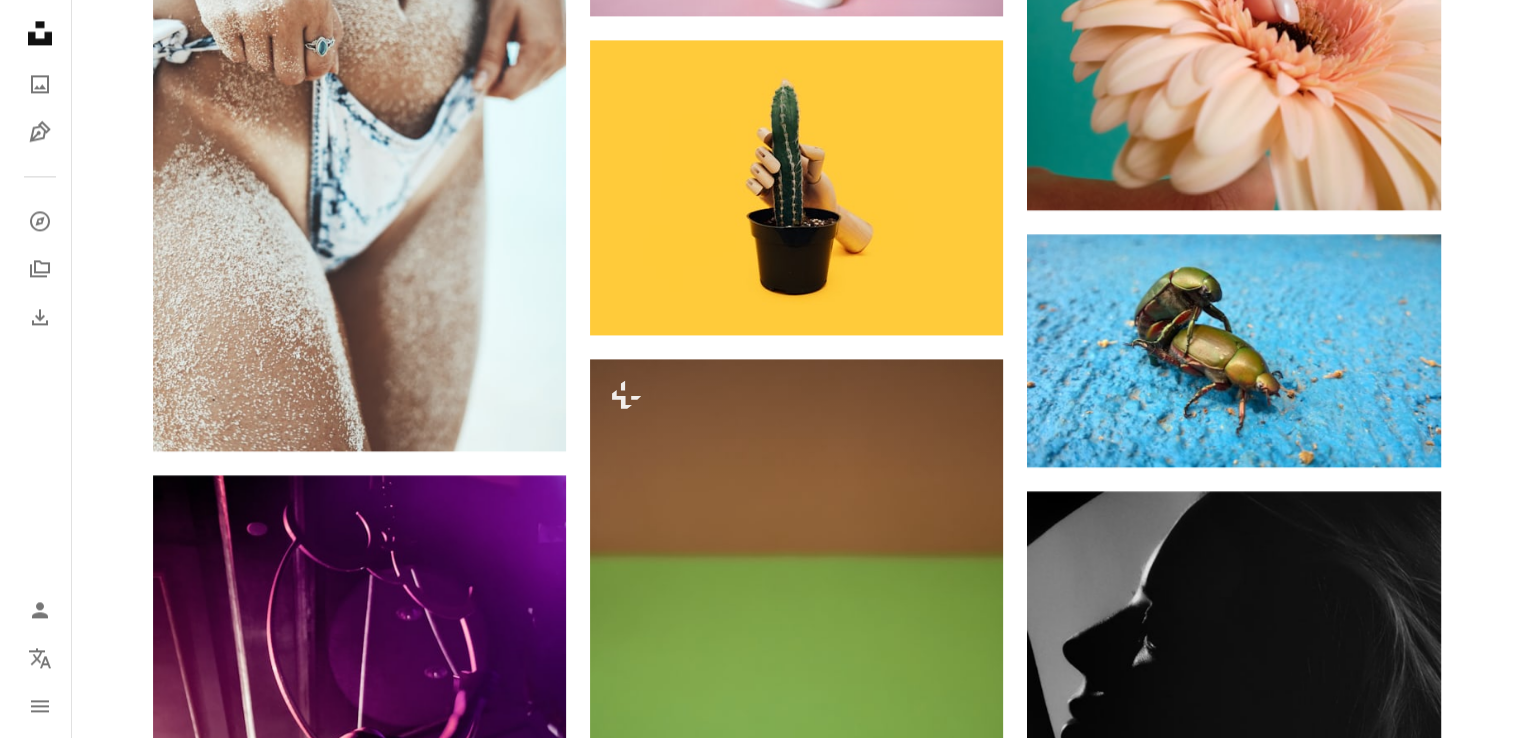scroll, scrollTop: 2800, scrollLeft: 0, axis: vertical 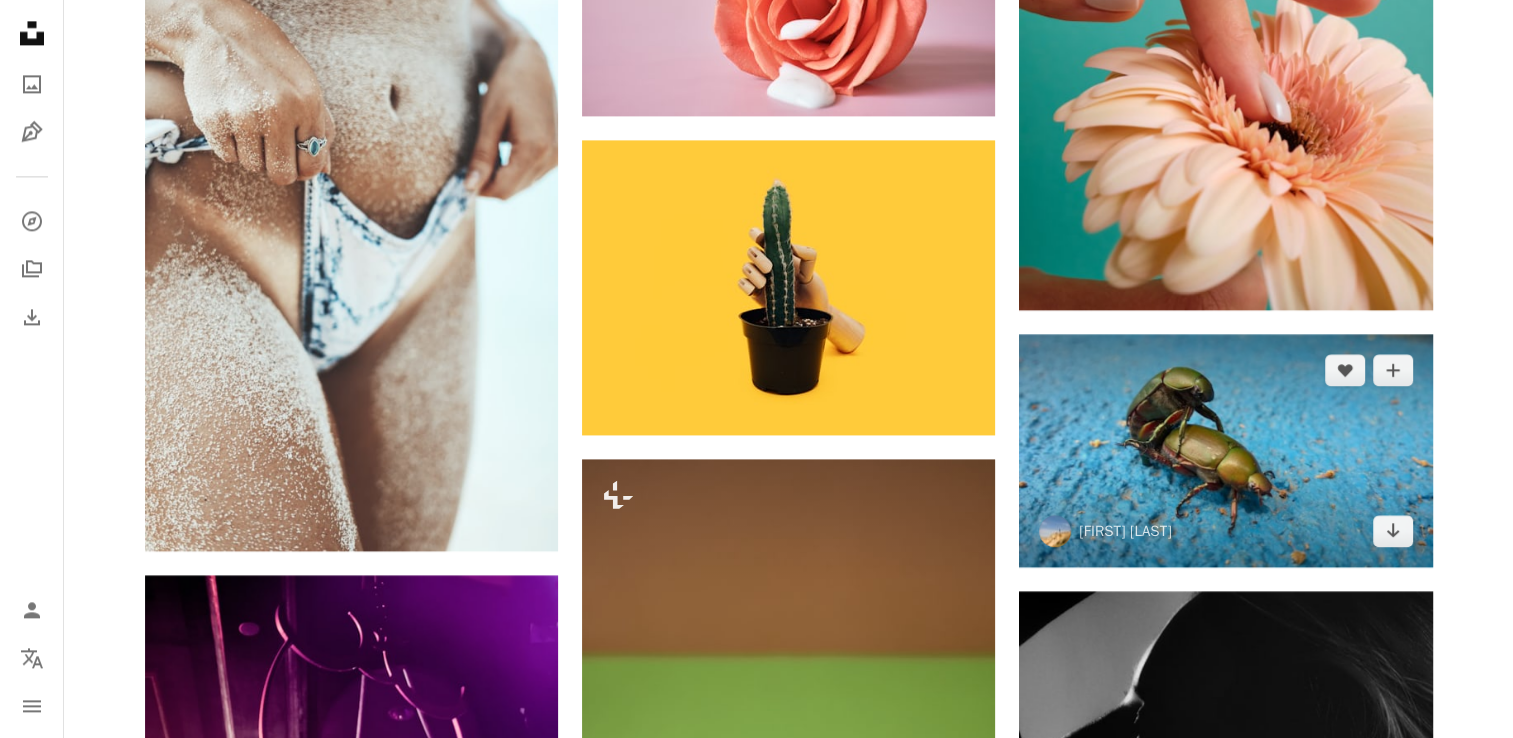 click at bounding box center (1225, 450) 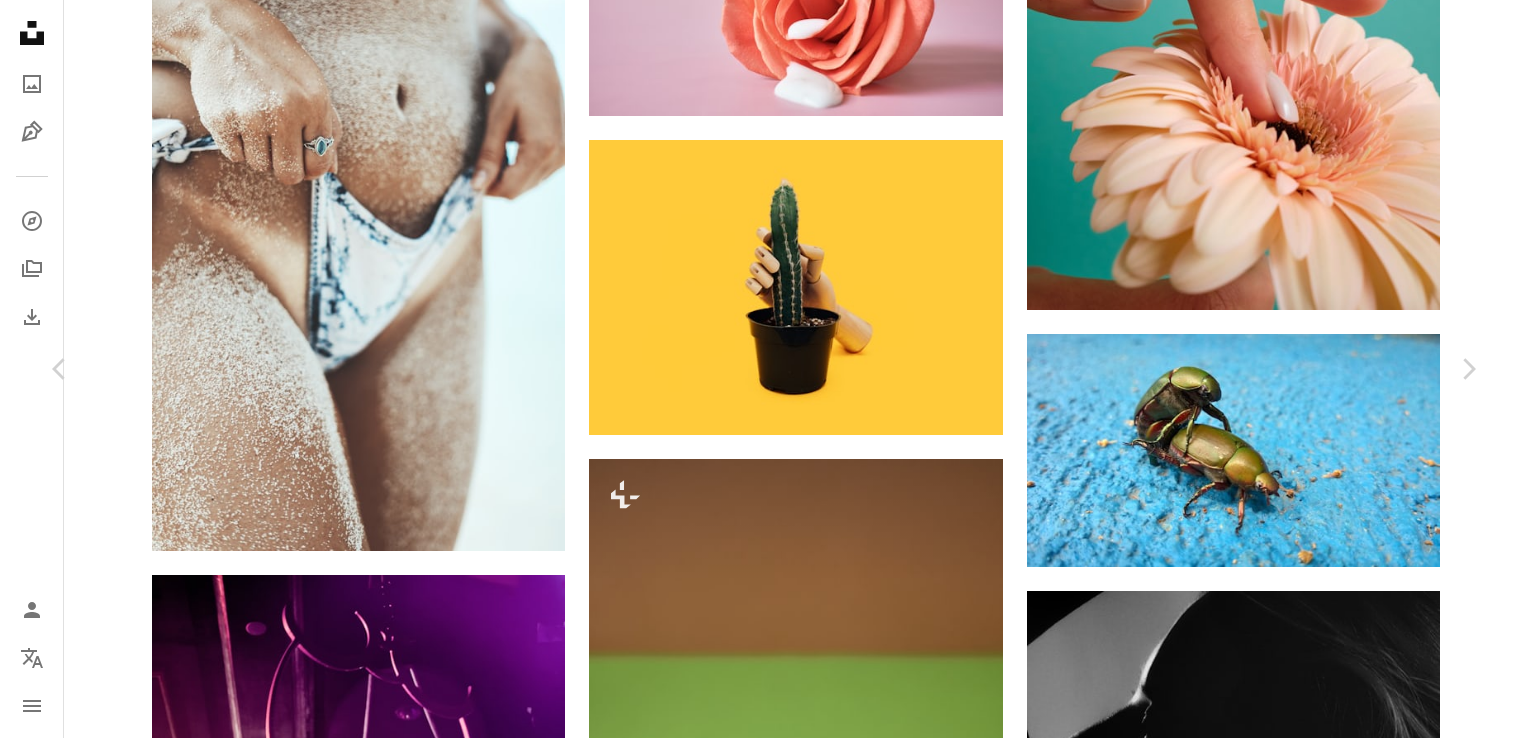 click on "Descargar gratis" at bounding box center [1272, 6253] 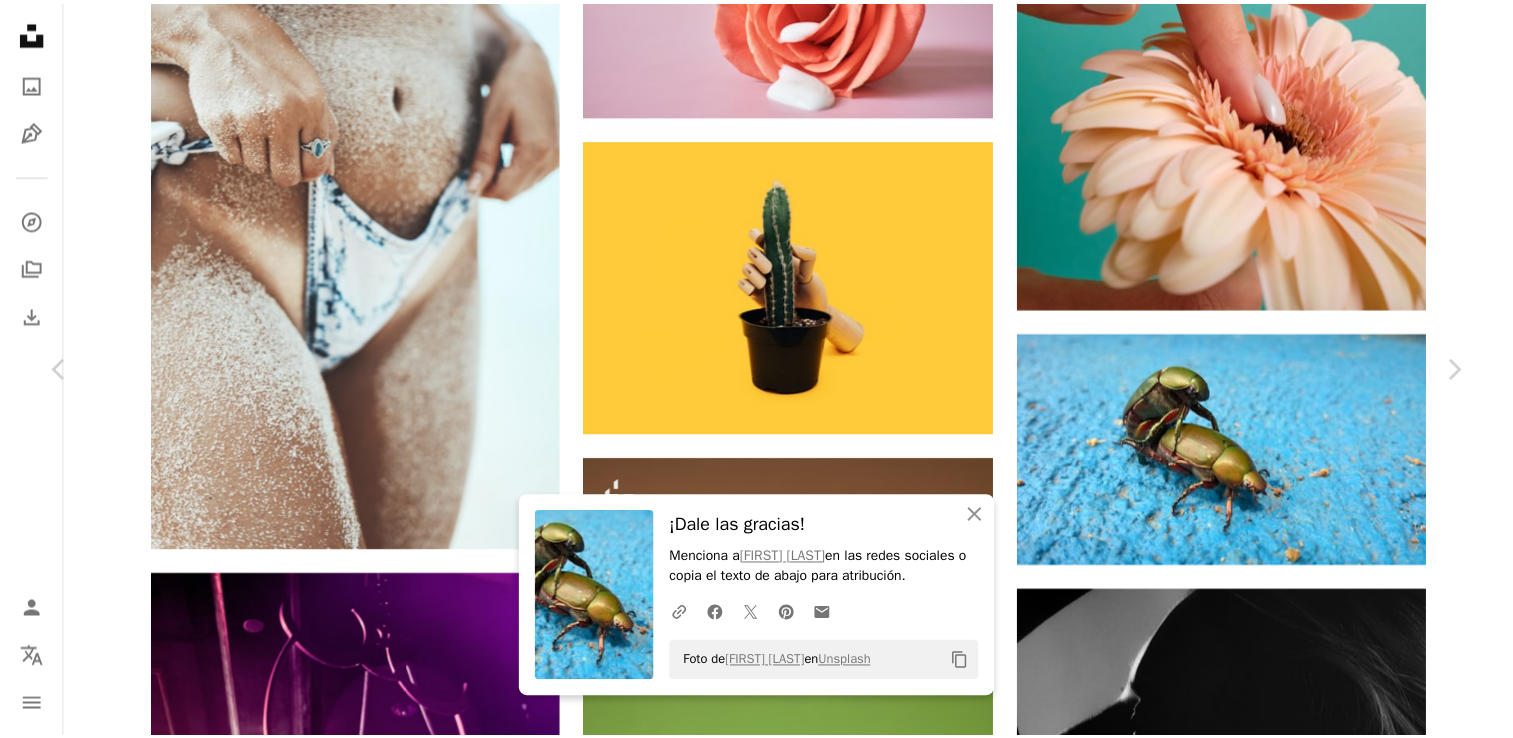 scroll, scrollTop: 900, scrollLeft: 0, axis: vertical 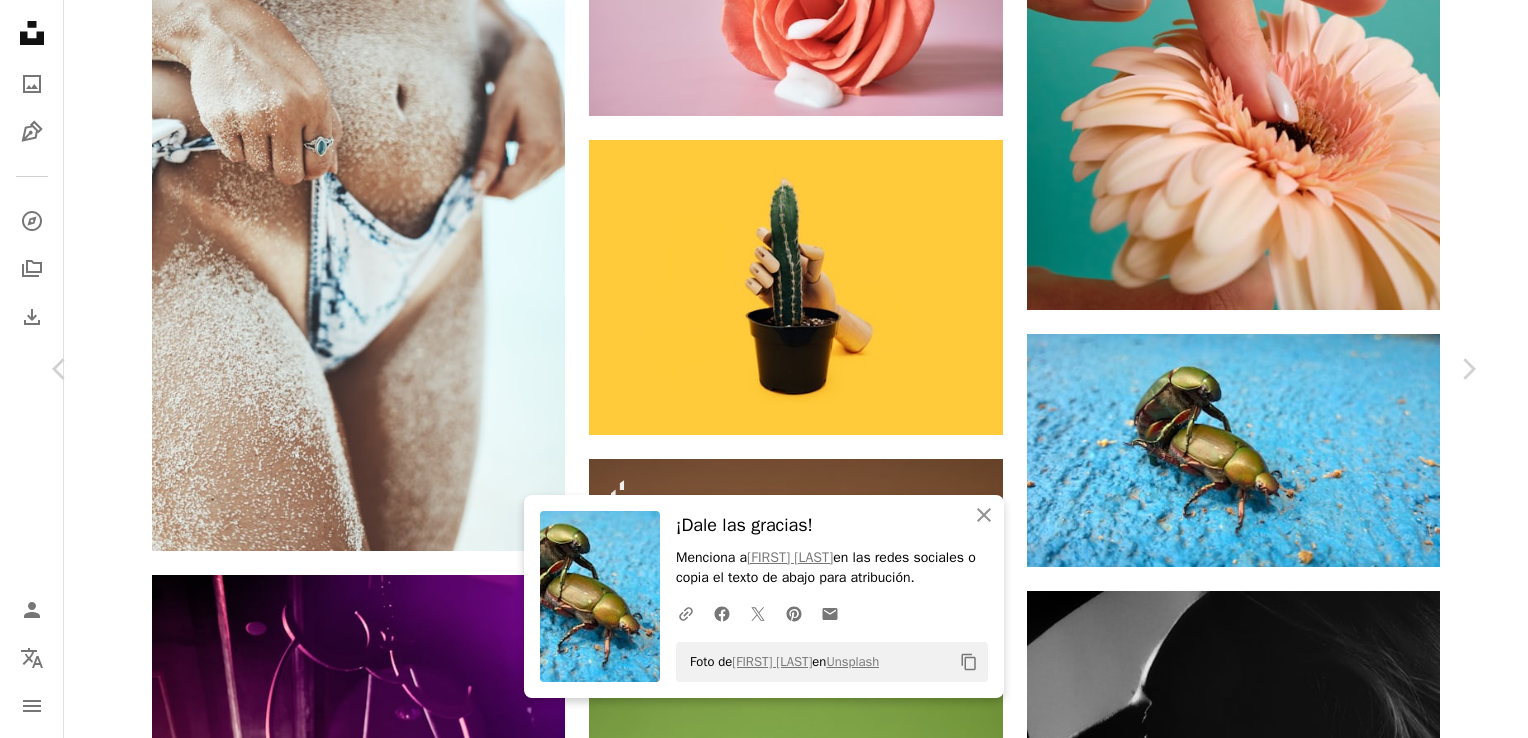 click on "An X shape" at bounding box center [20, 20] 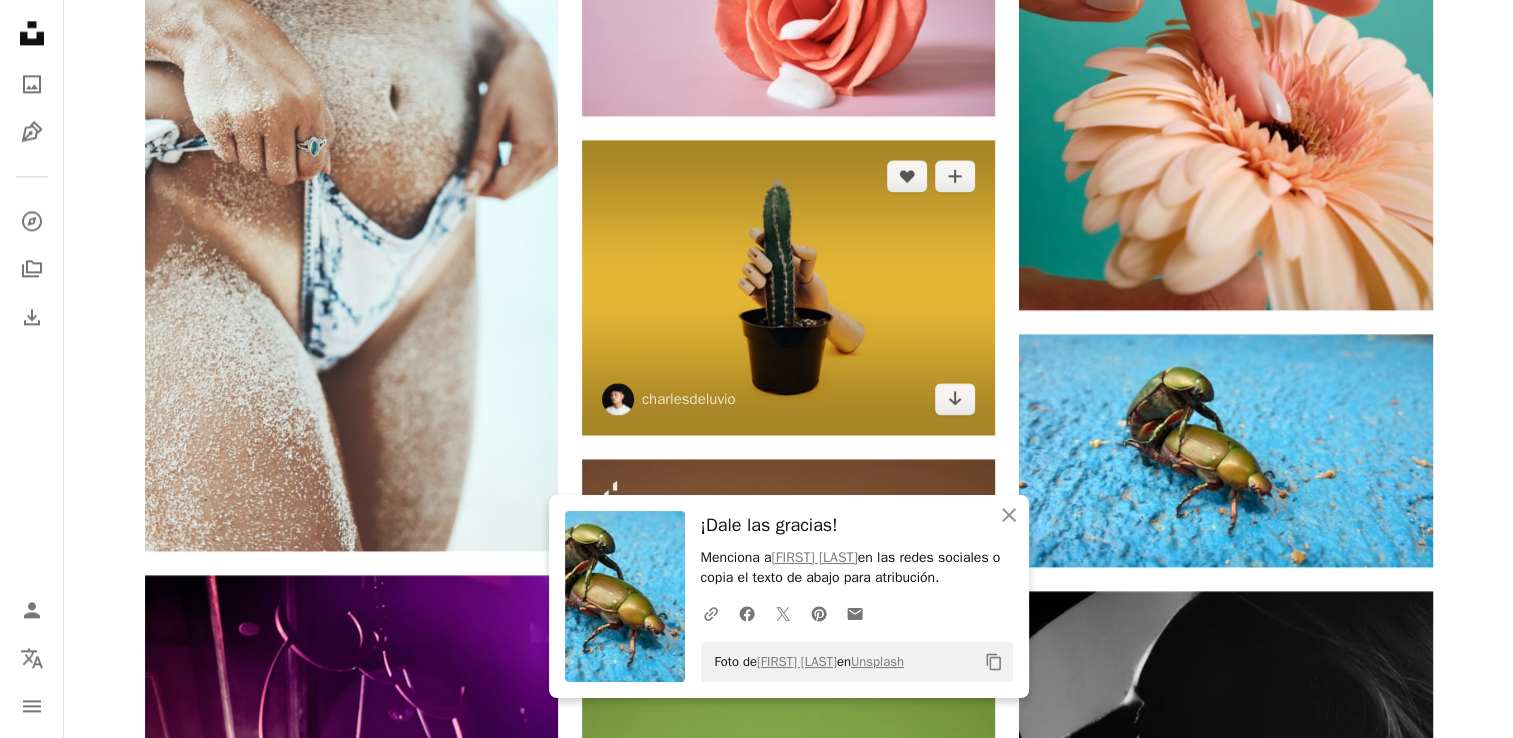 click at bounding box center (788, 287) 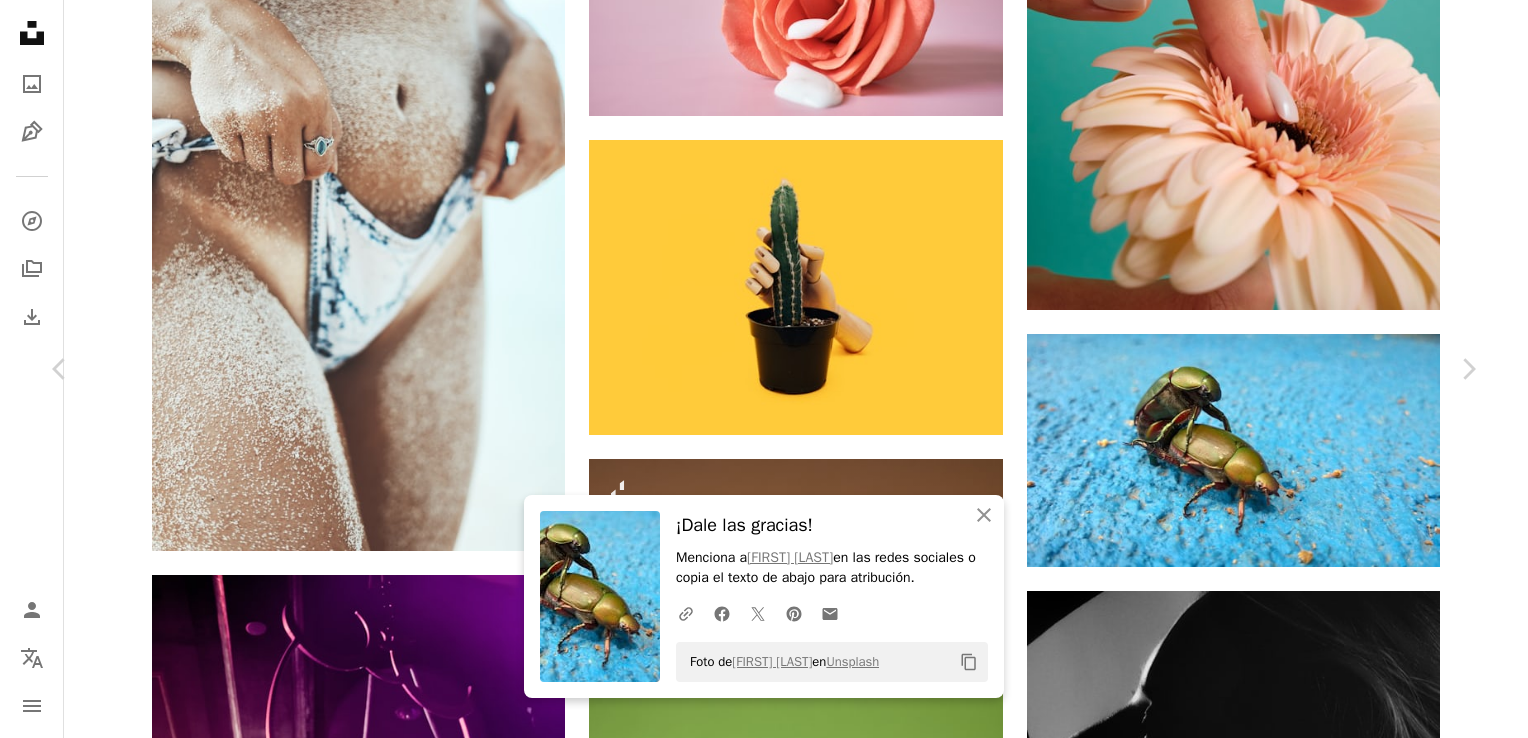 click on "Descargar gratis" at bounding box center (1272, 6253) 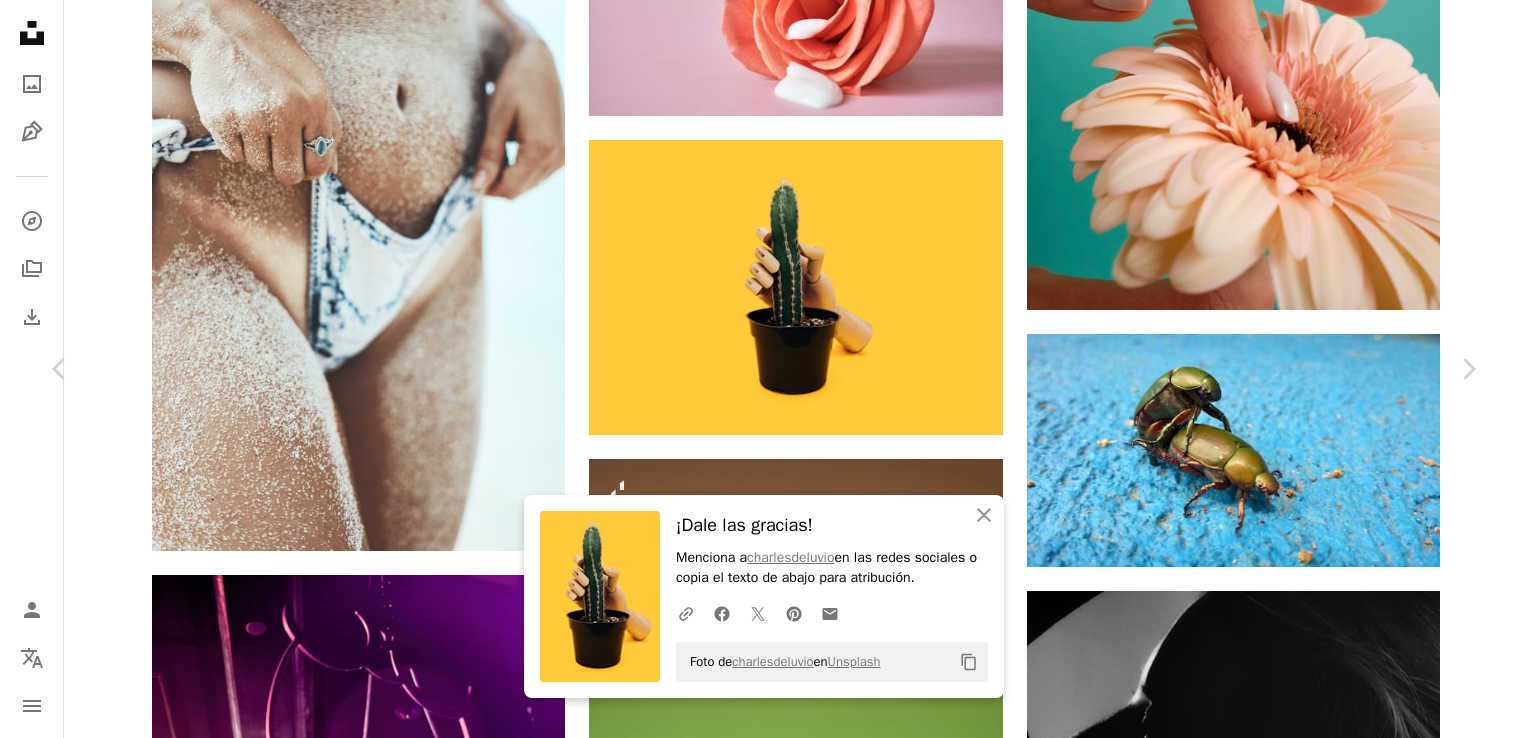click on "An X shape" at bounding box center (20, 20) 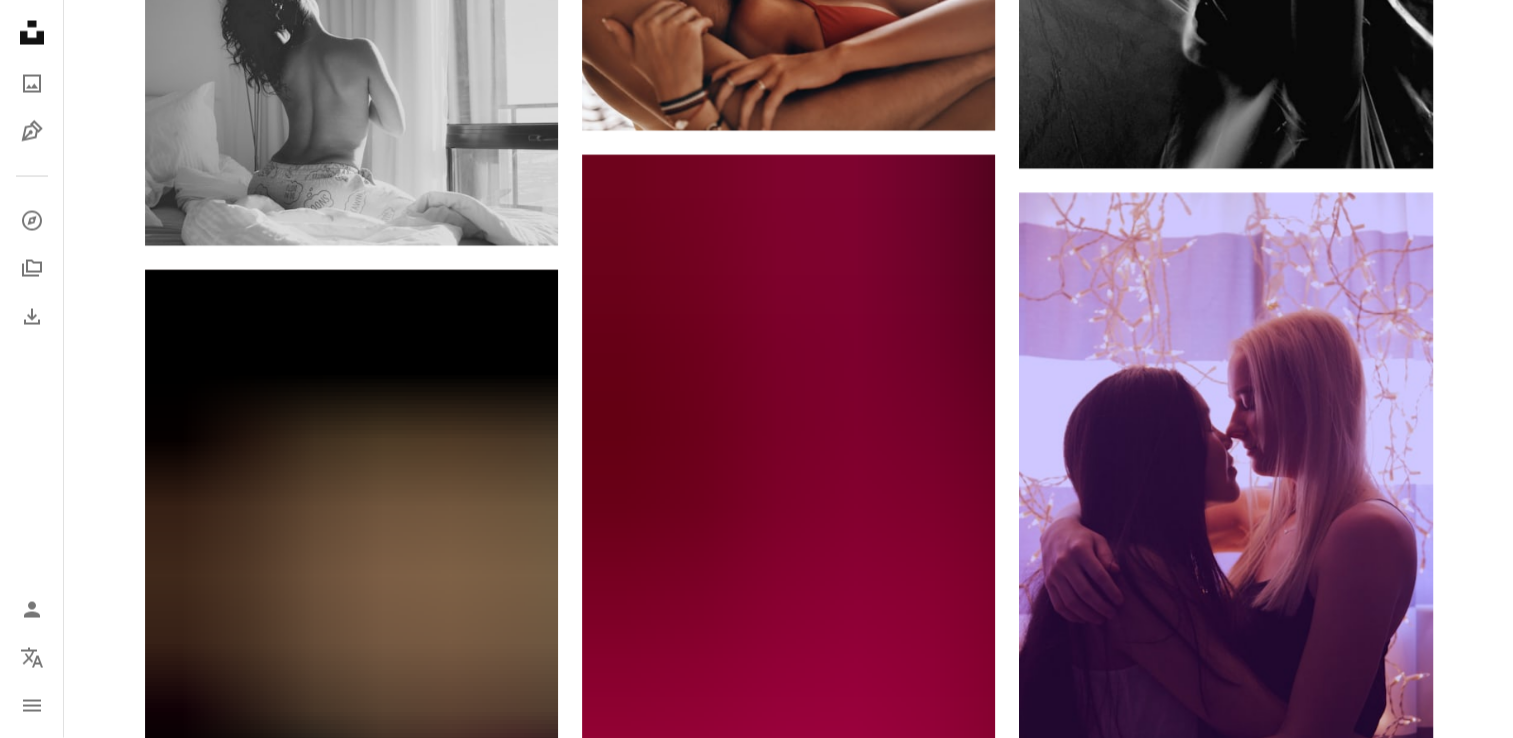 scroll, scrollTop: 4100, scrollLeft: 0, axis: vertical 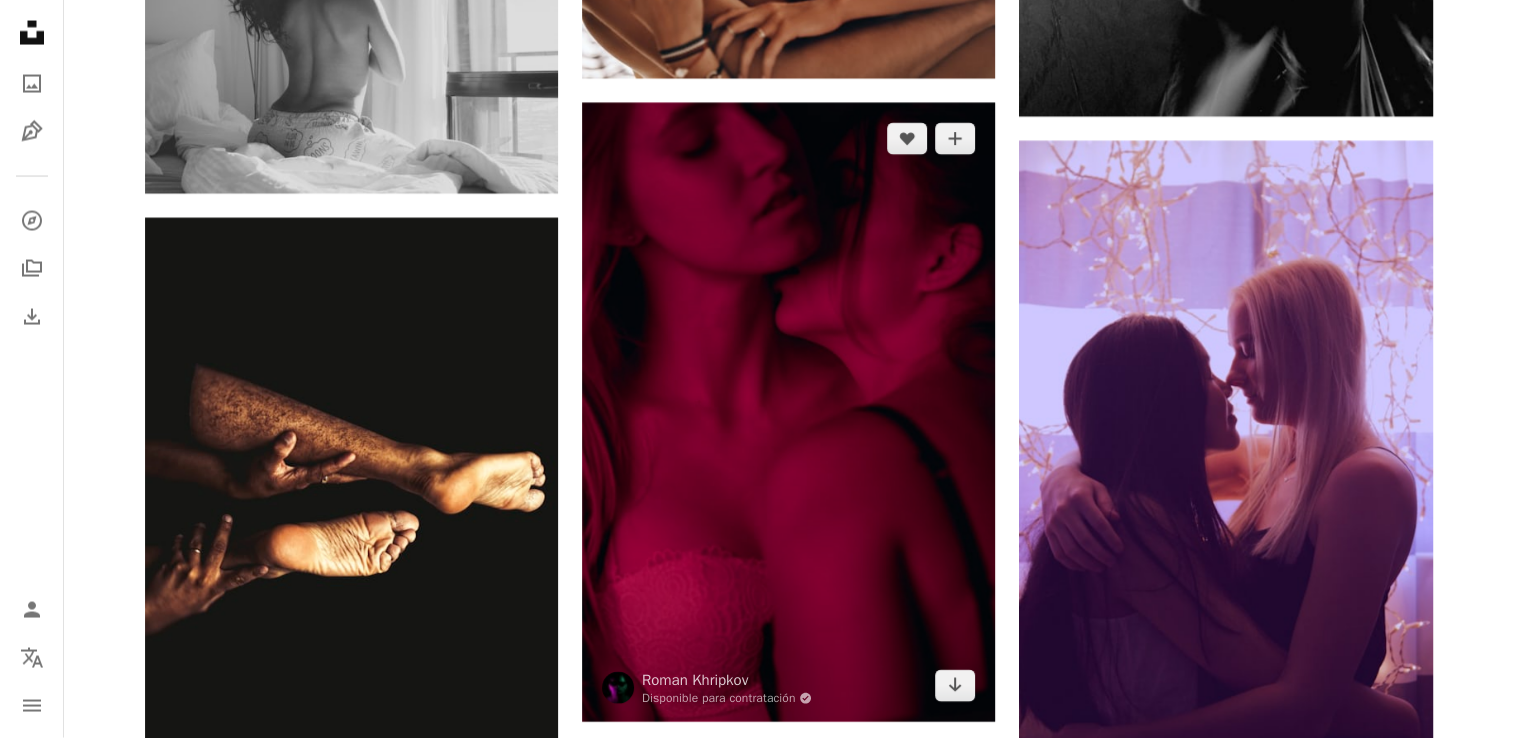 click at bounding box center [788, 412] 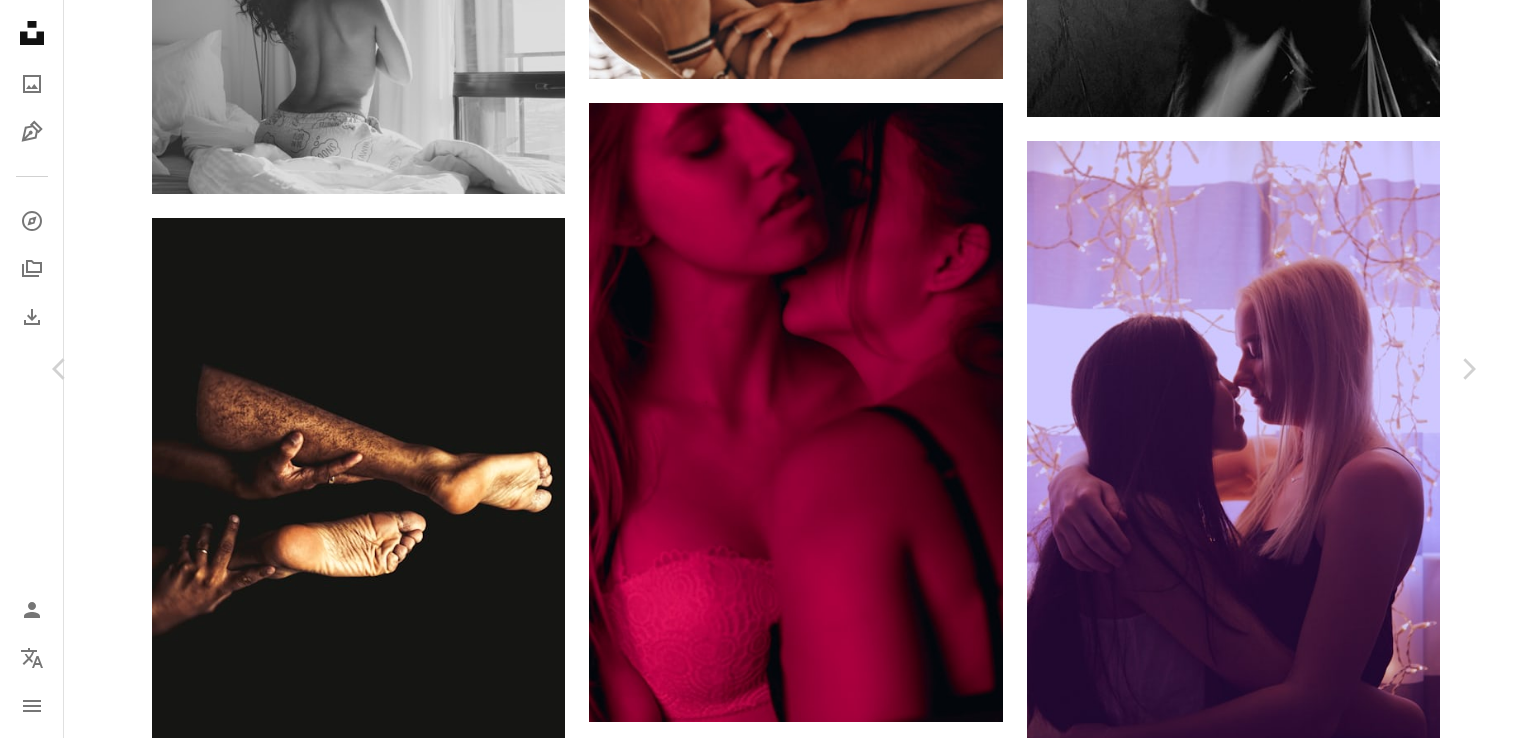 click on "Descargar gratis" at bounding box center [1272, 4953] 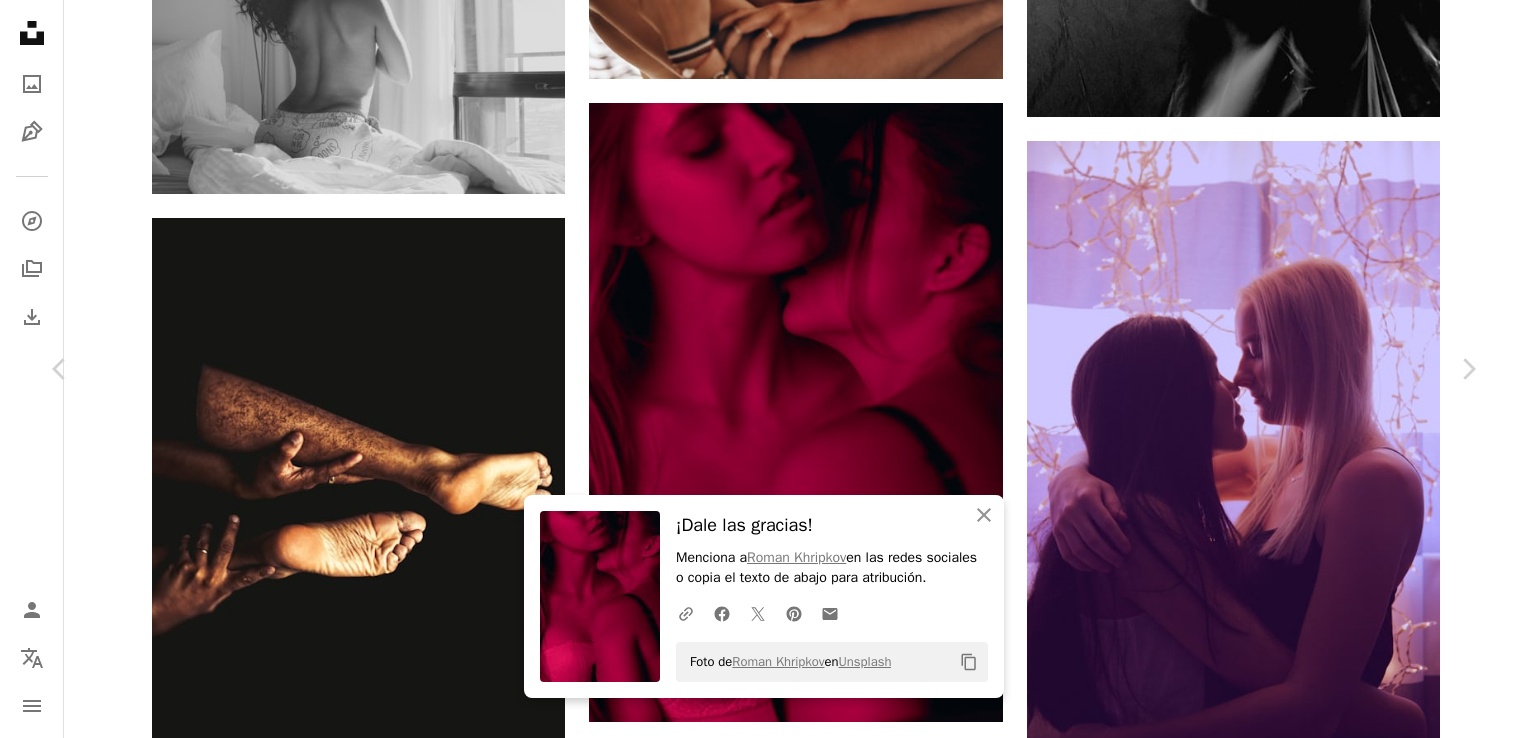 click on "An X shape" at bounding box center [20, 20] 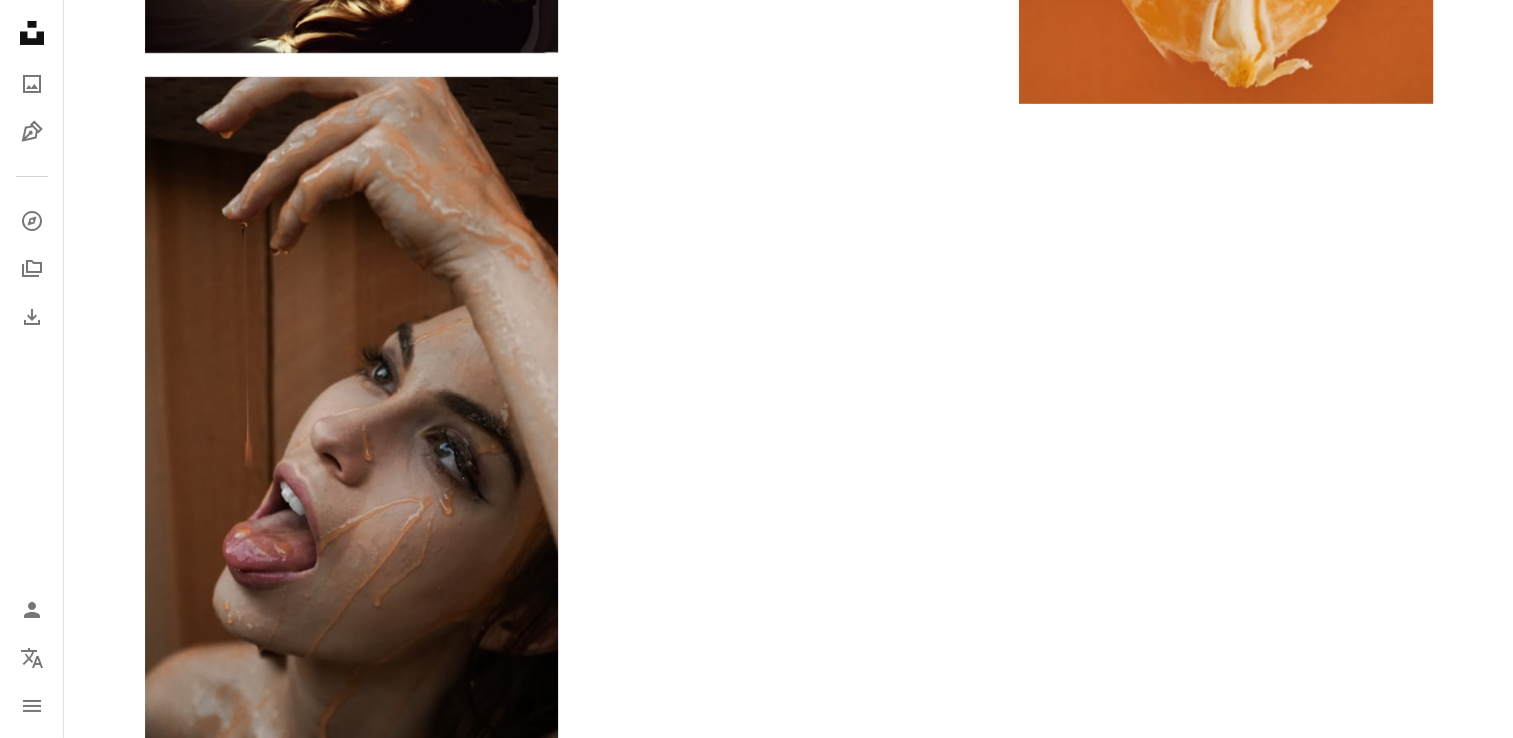 scroll, scrollTop: 7400, scrollLeft: 0, axis: vertical 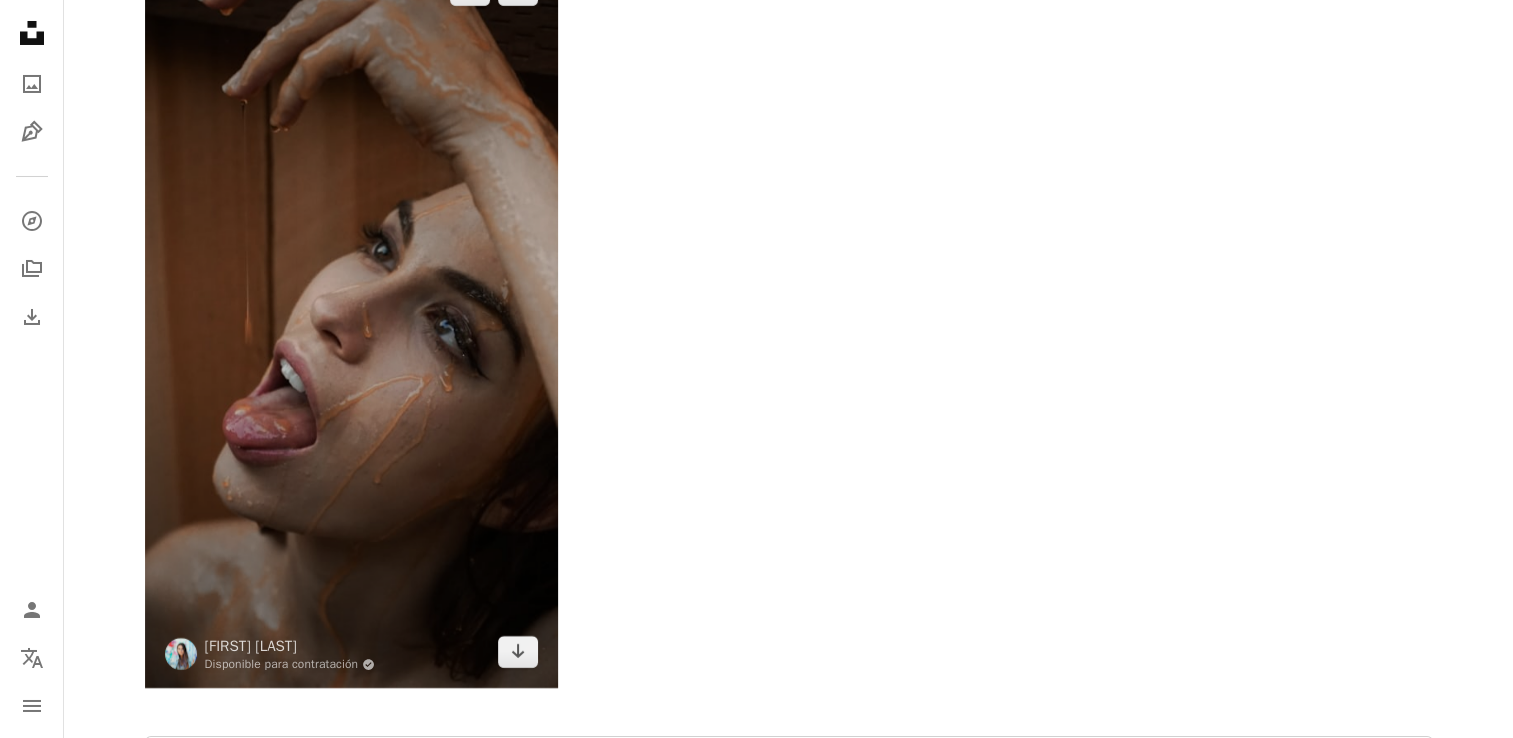 click at bounding box center [351, 321] 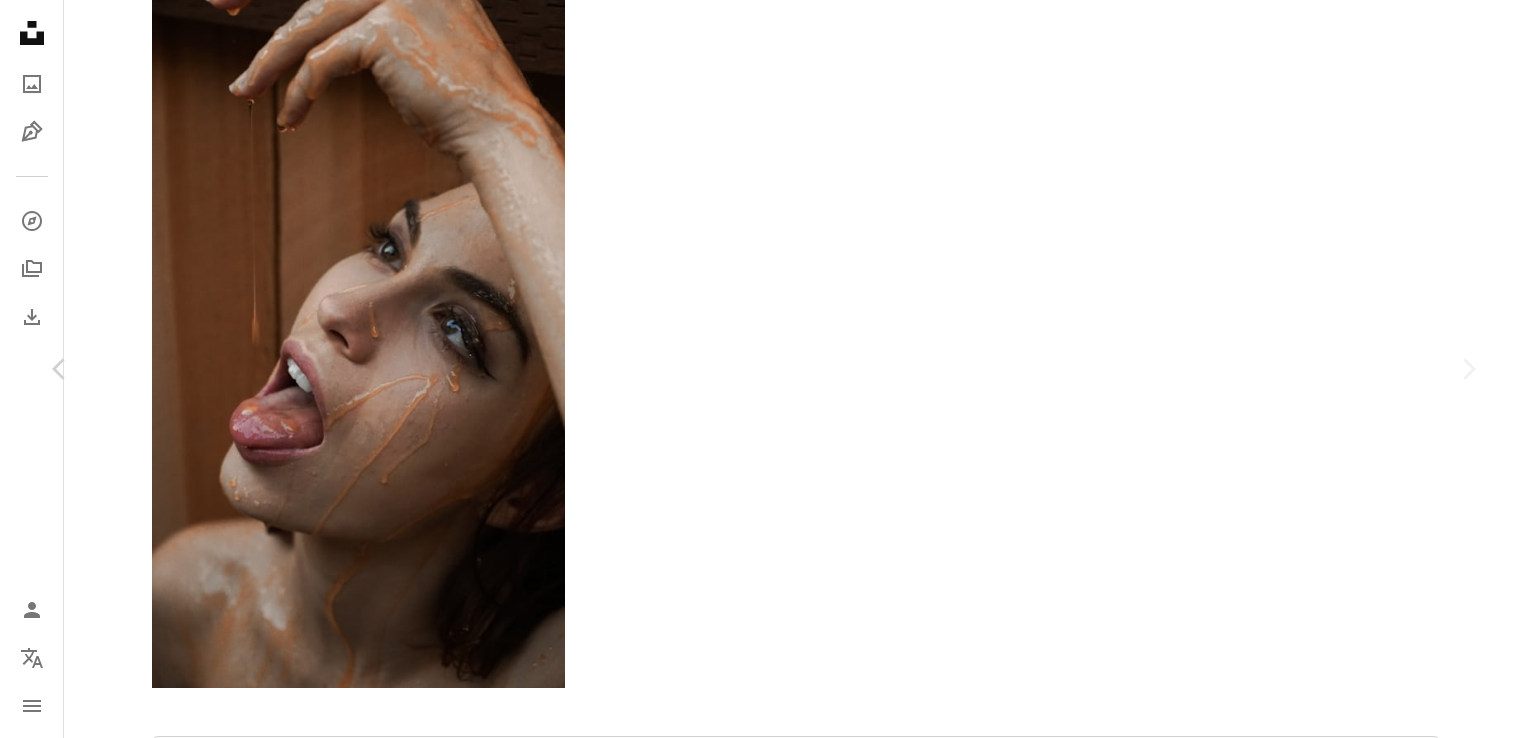 click on "Descargar gratis" at bounding box center (1272, 1653) 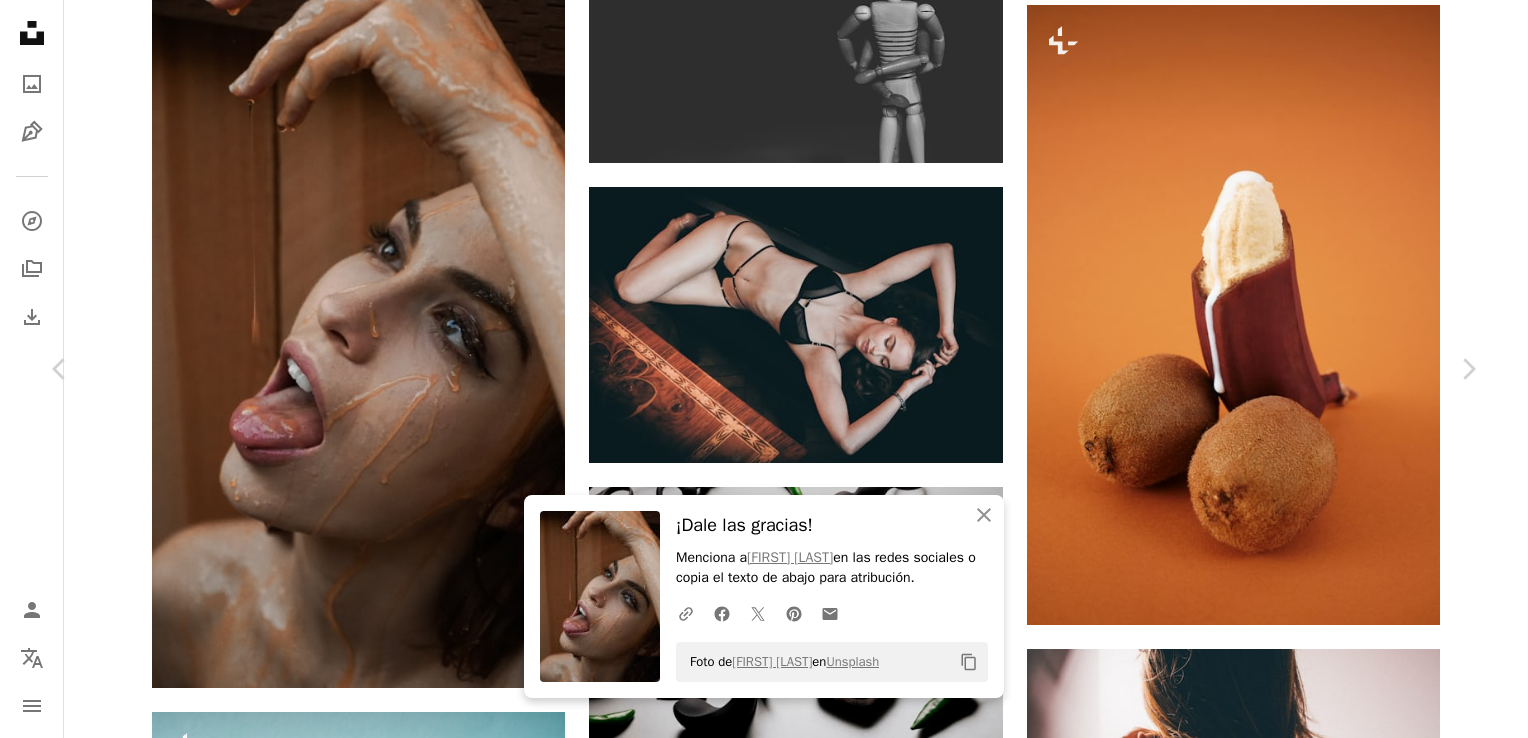 click on "An X shape" at bounding box center (20, 20) 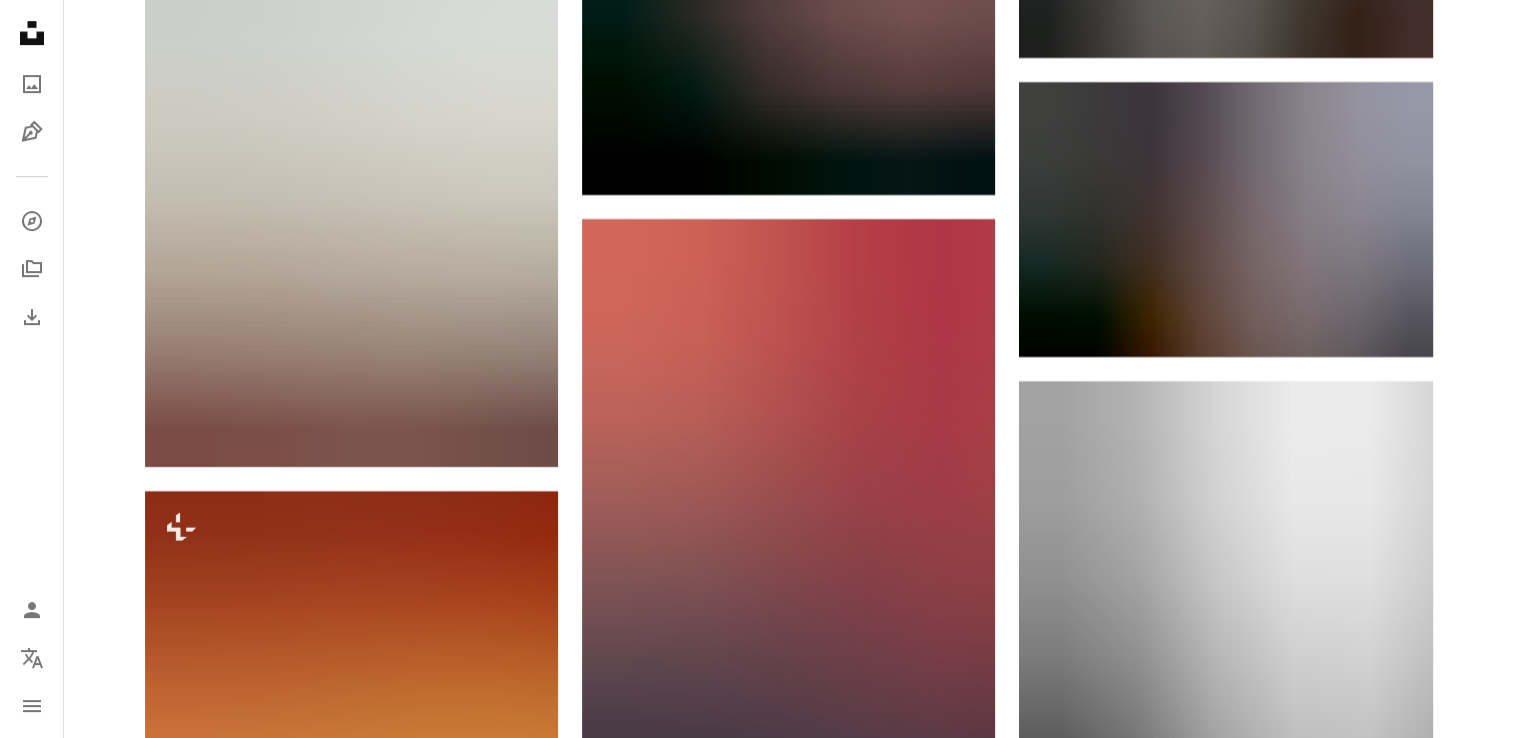 scroll, scrollTop: 8600, scrollLeft: 0, axis: vertical 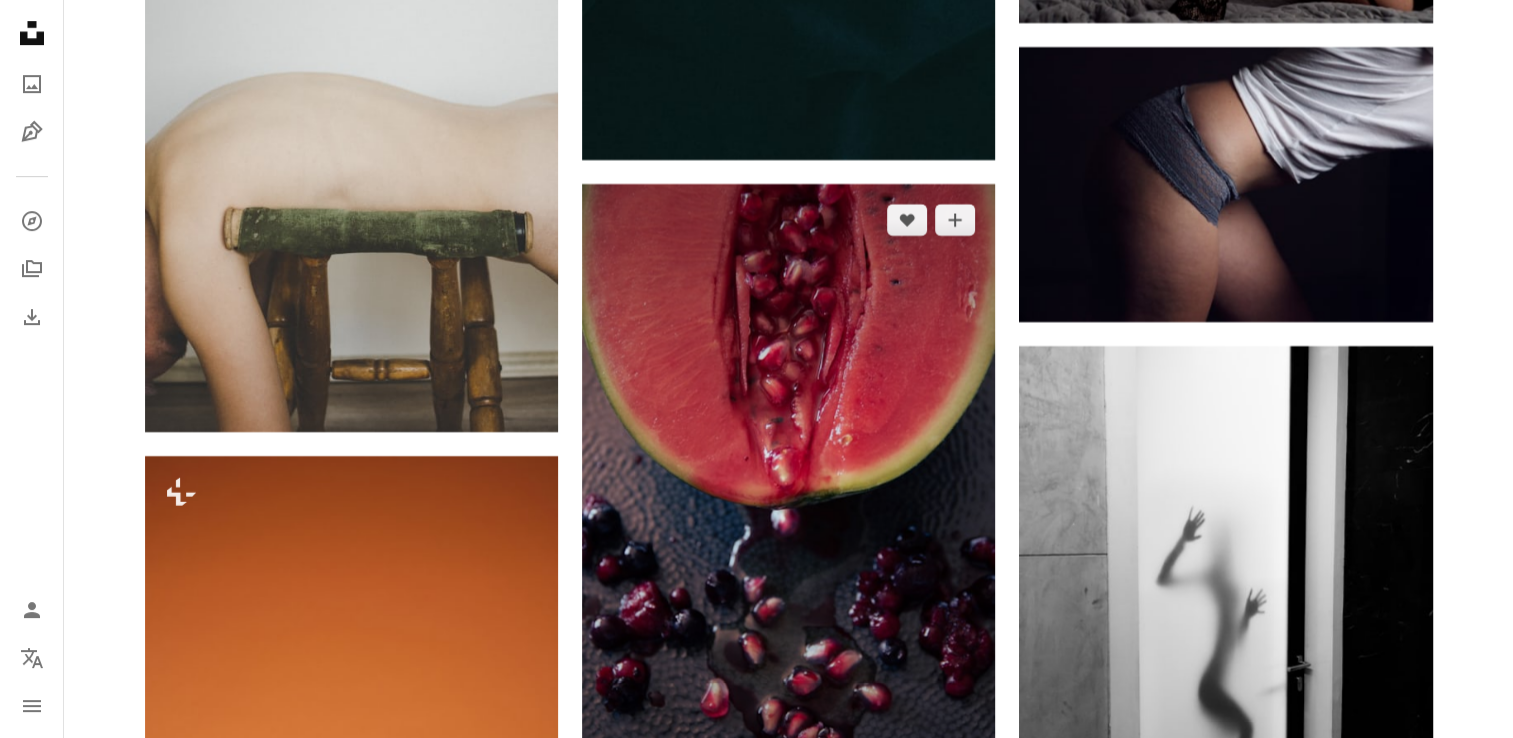click at bounding box center [788, 501] 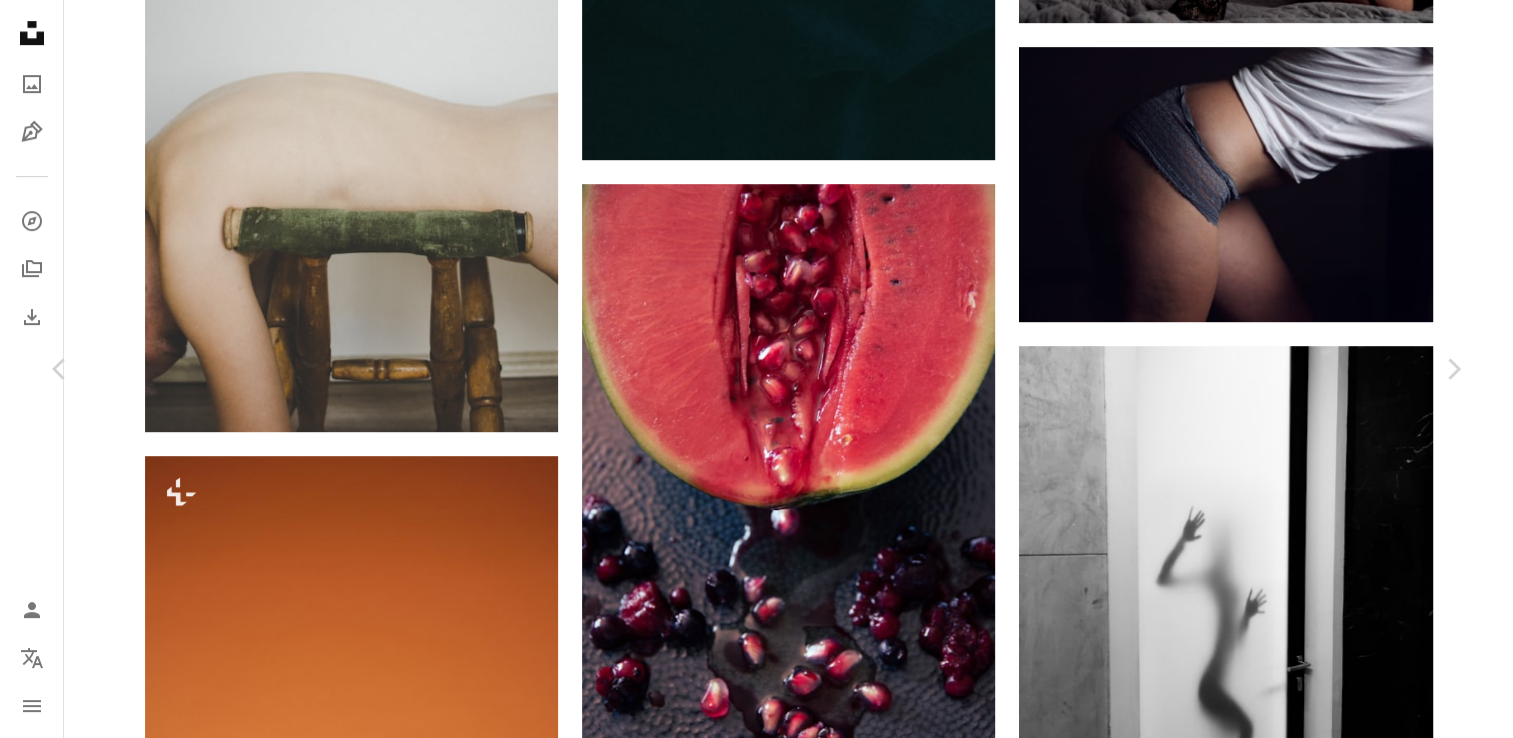 click on "Descargar gratis" at bounding box center [1257, 3719] 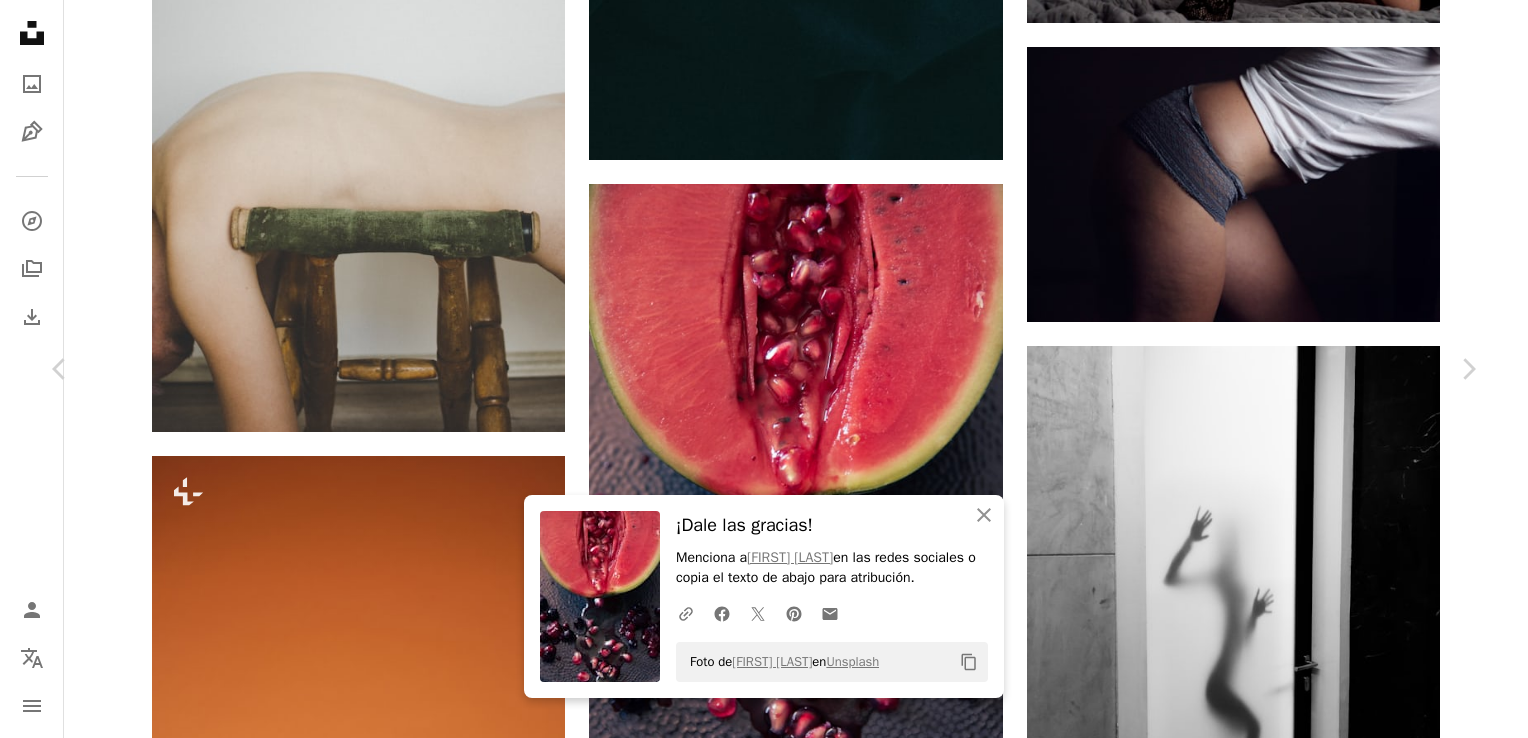 click on "An X shape" at bounding box center (20, 20) 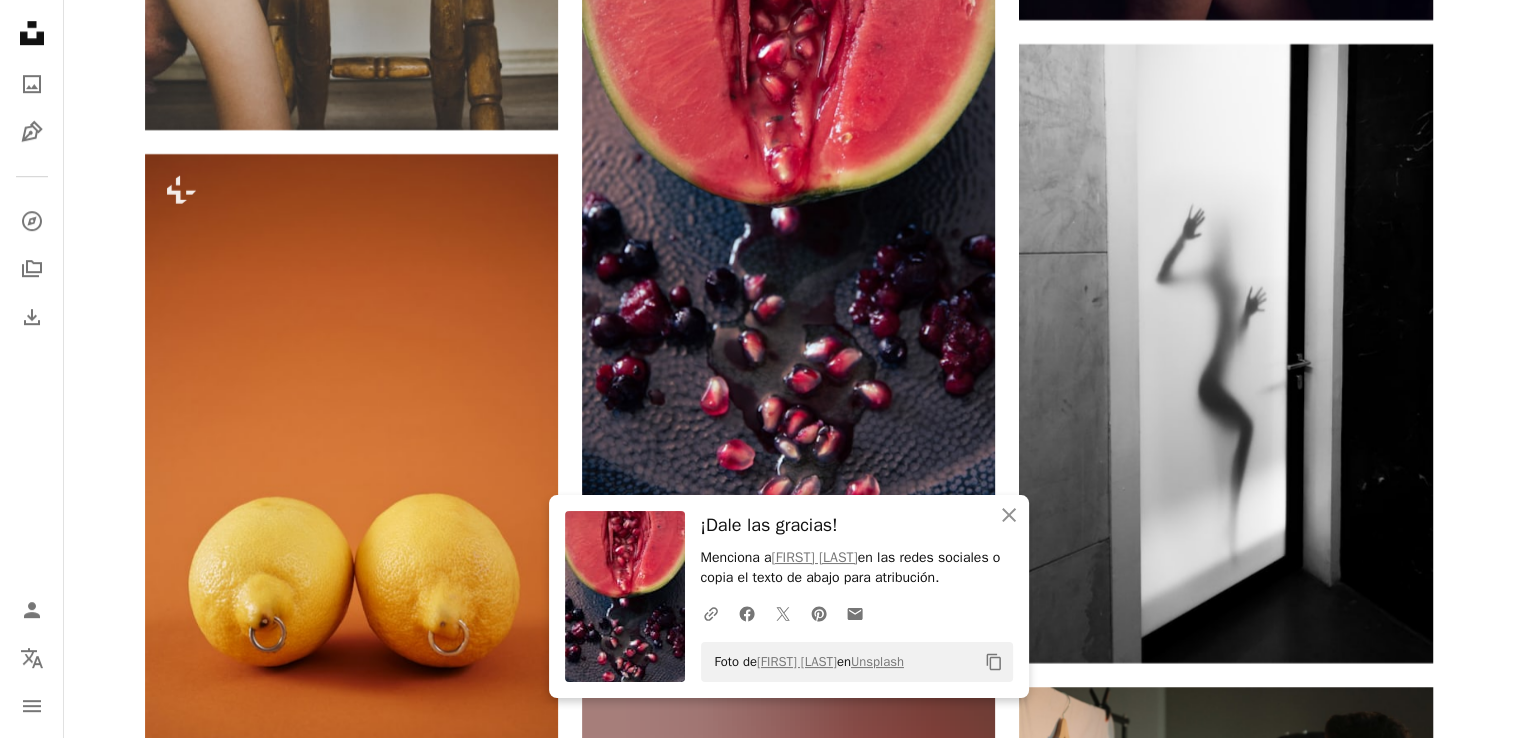 scroll, scrollTop: 8900, scrollLeft: 0, axis: vertical 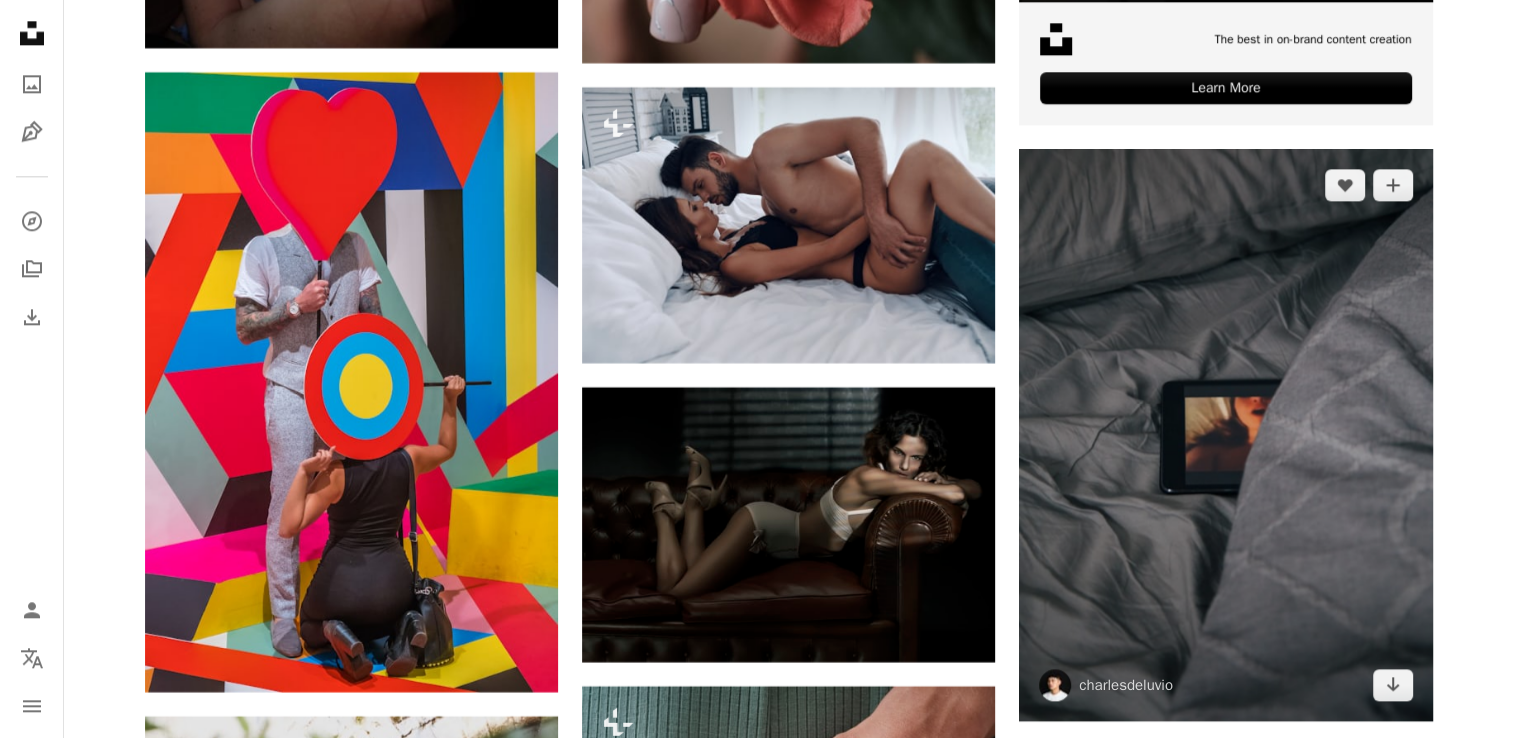 click at bounding box center [1225, 435] 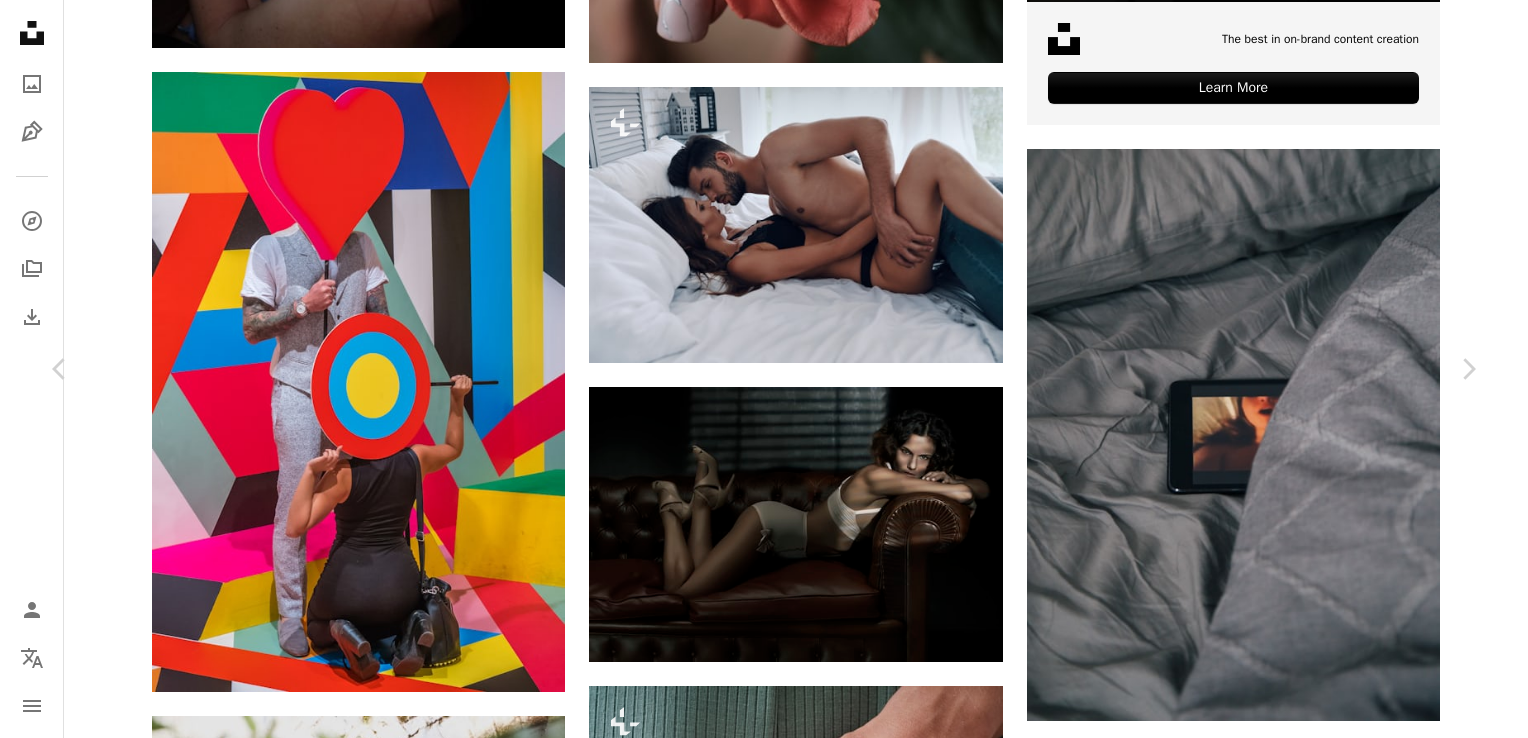 click on "Descargar gratis" at bounding box center (1272, 4804) 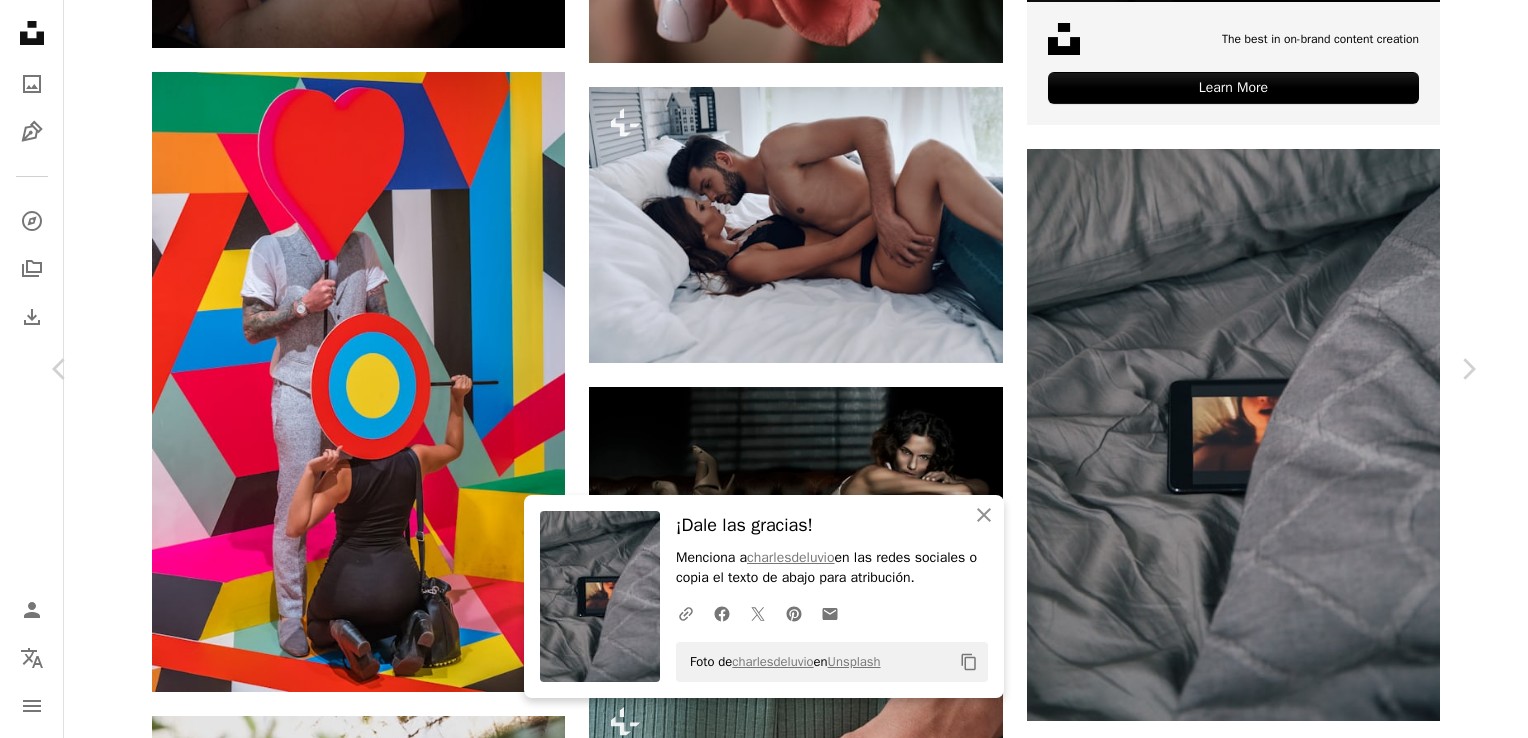 click on "An X shape" at bounding box center [20, 20] 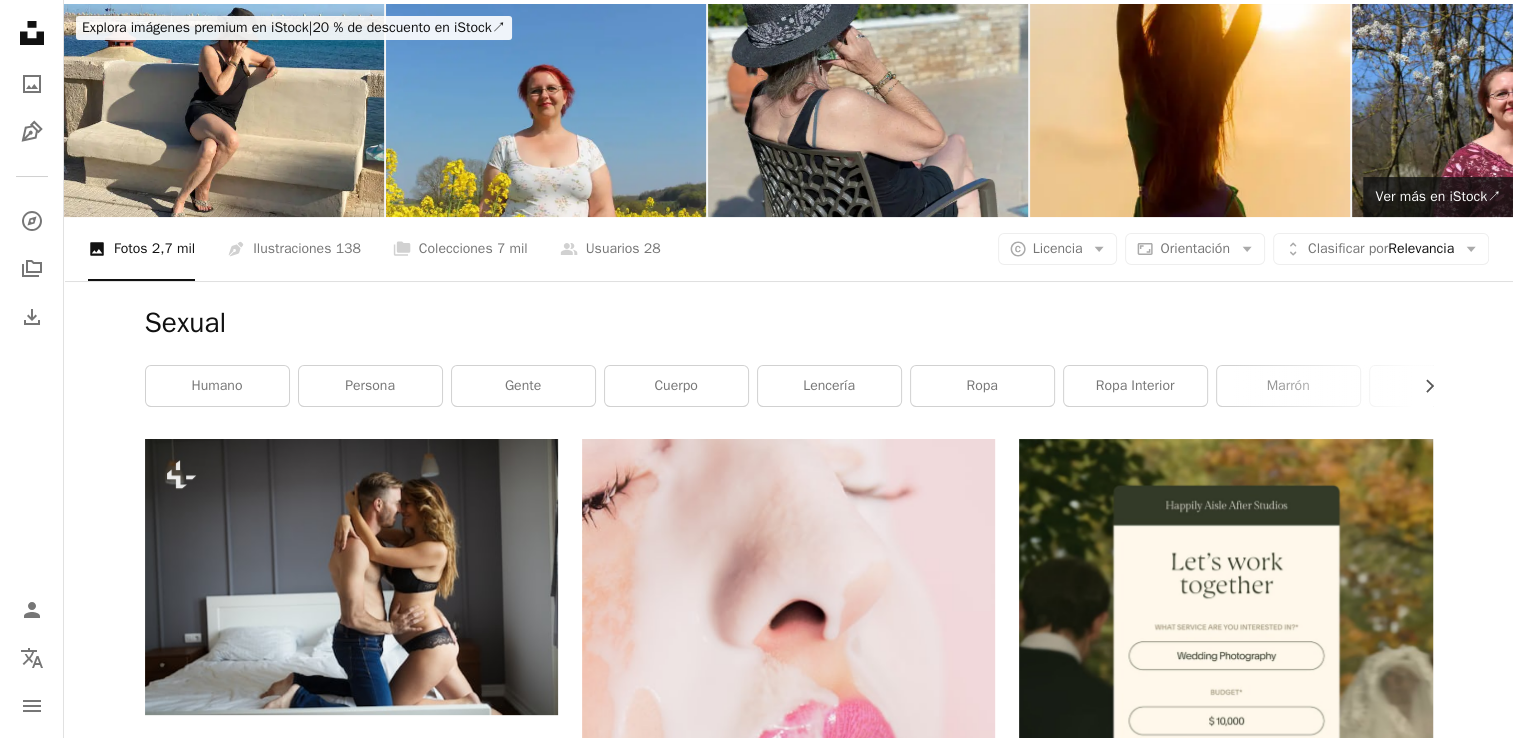 scroll, scrollTop: 0, scrollLeft: 0, axis: both 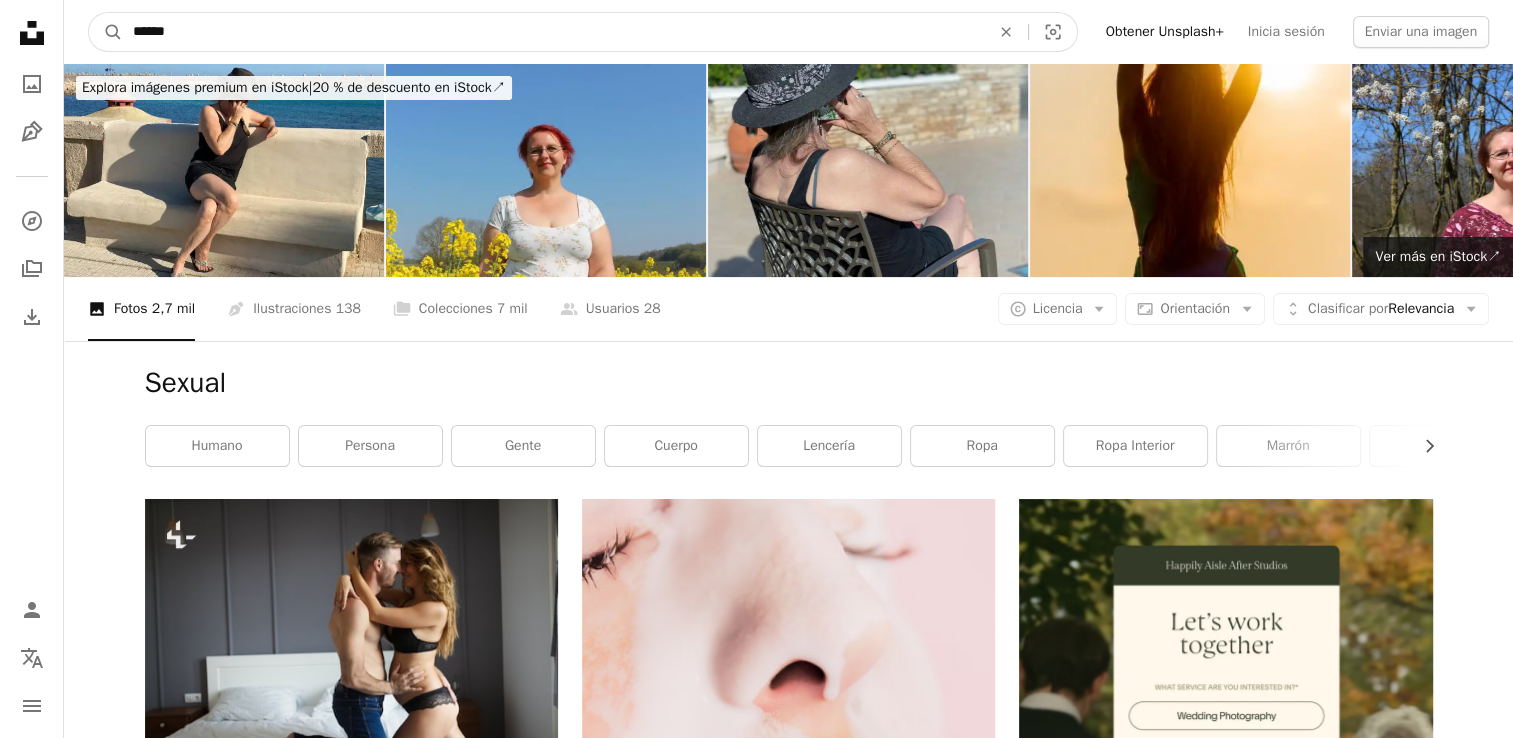 click on "******" at bounding box center [553, 32] 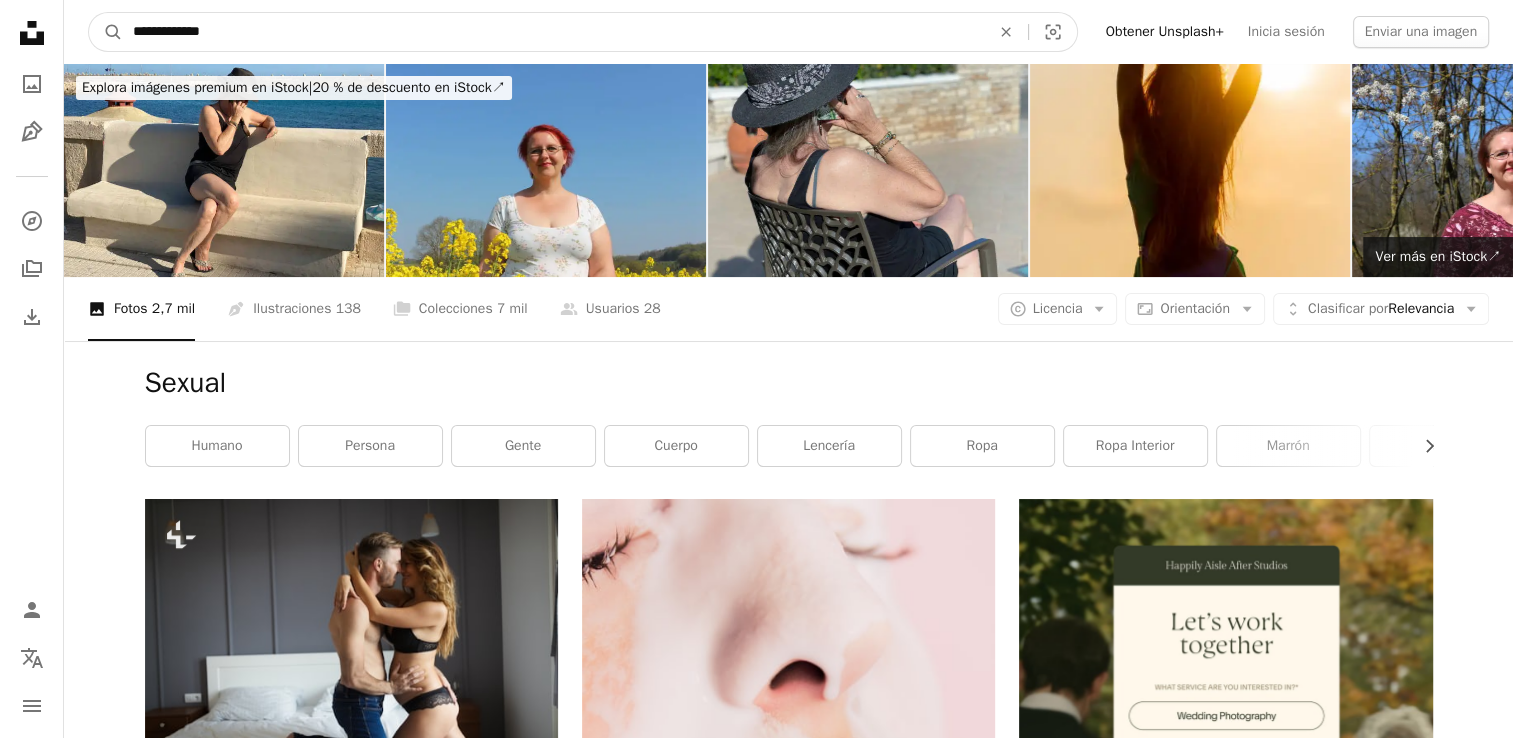 type on "**********" 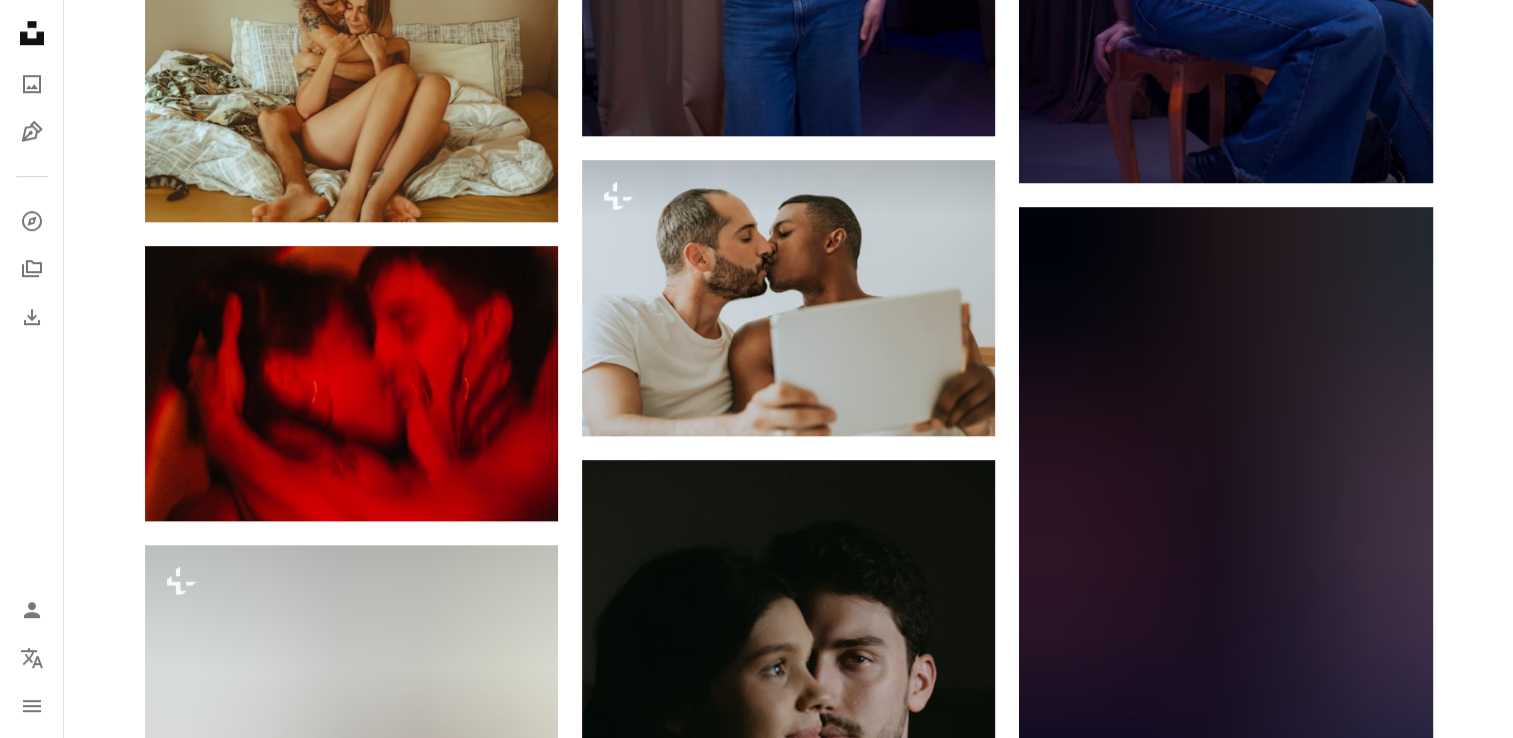 scroll, scrollTop: 1500, scrollLeft: 0, axis: vertical 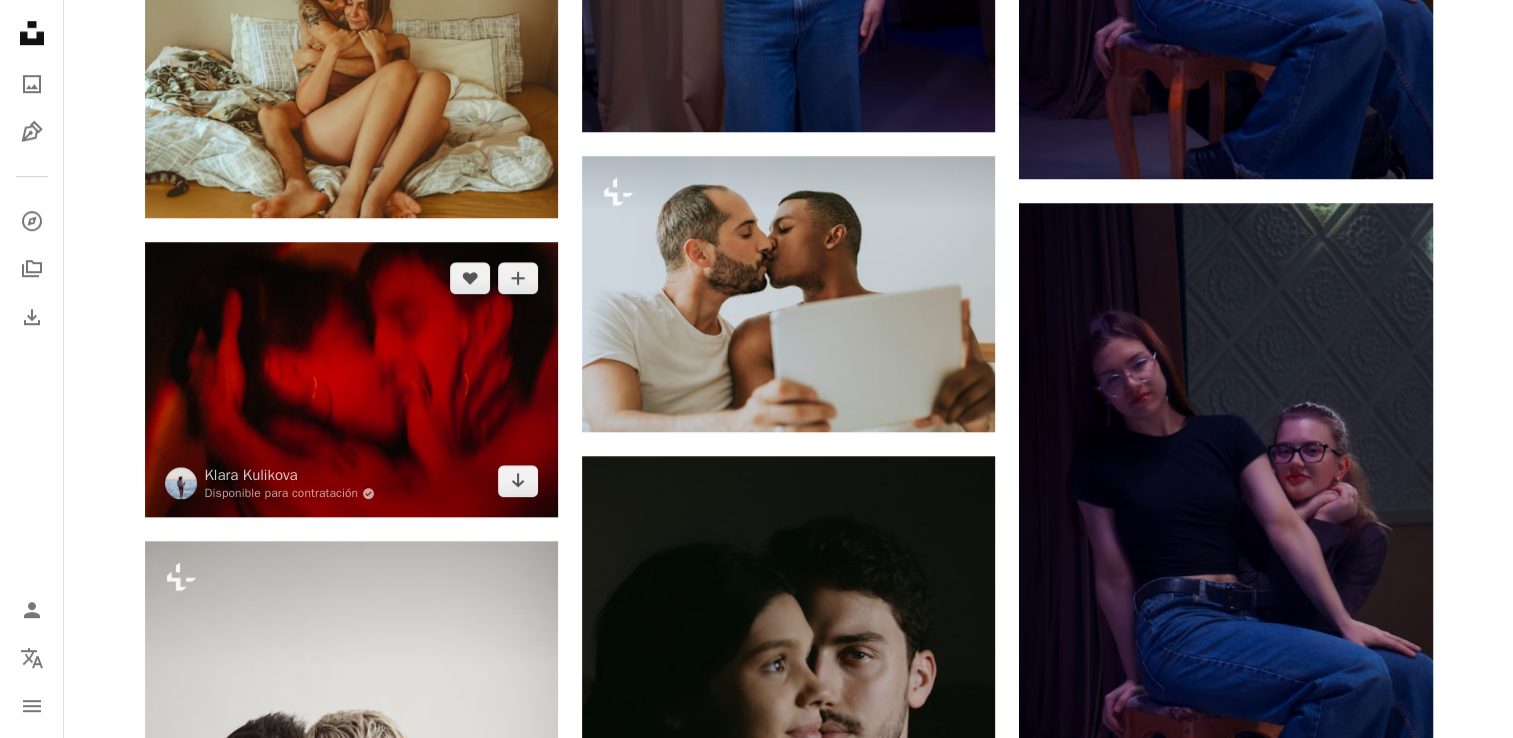 click at bounding box center [351, 379] 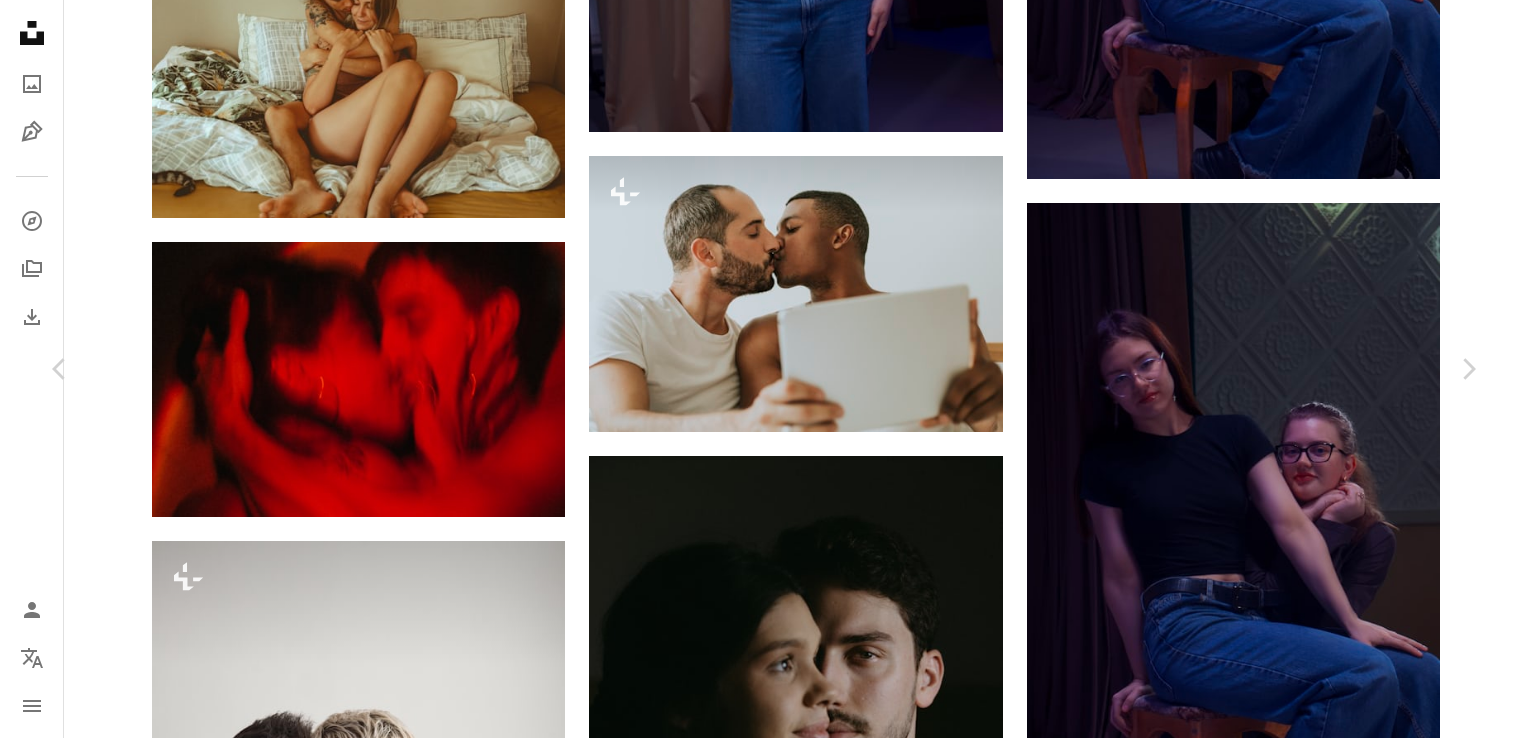 click on "Descargar gratis" at bounding box center (1272, 2986) 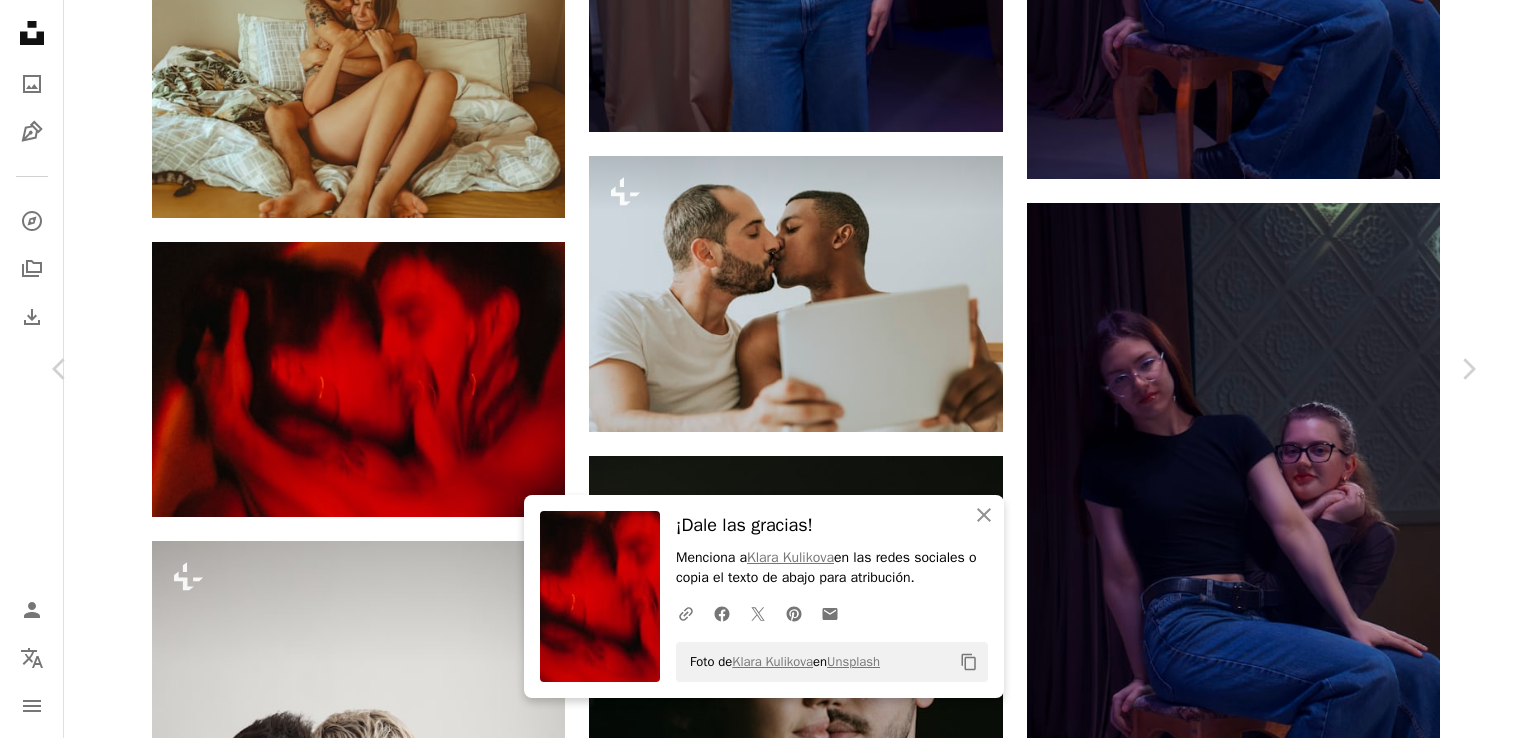 click on "An X shape" at bounding box center (20, 20) 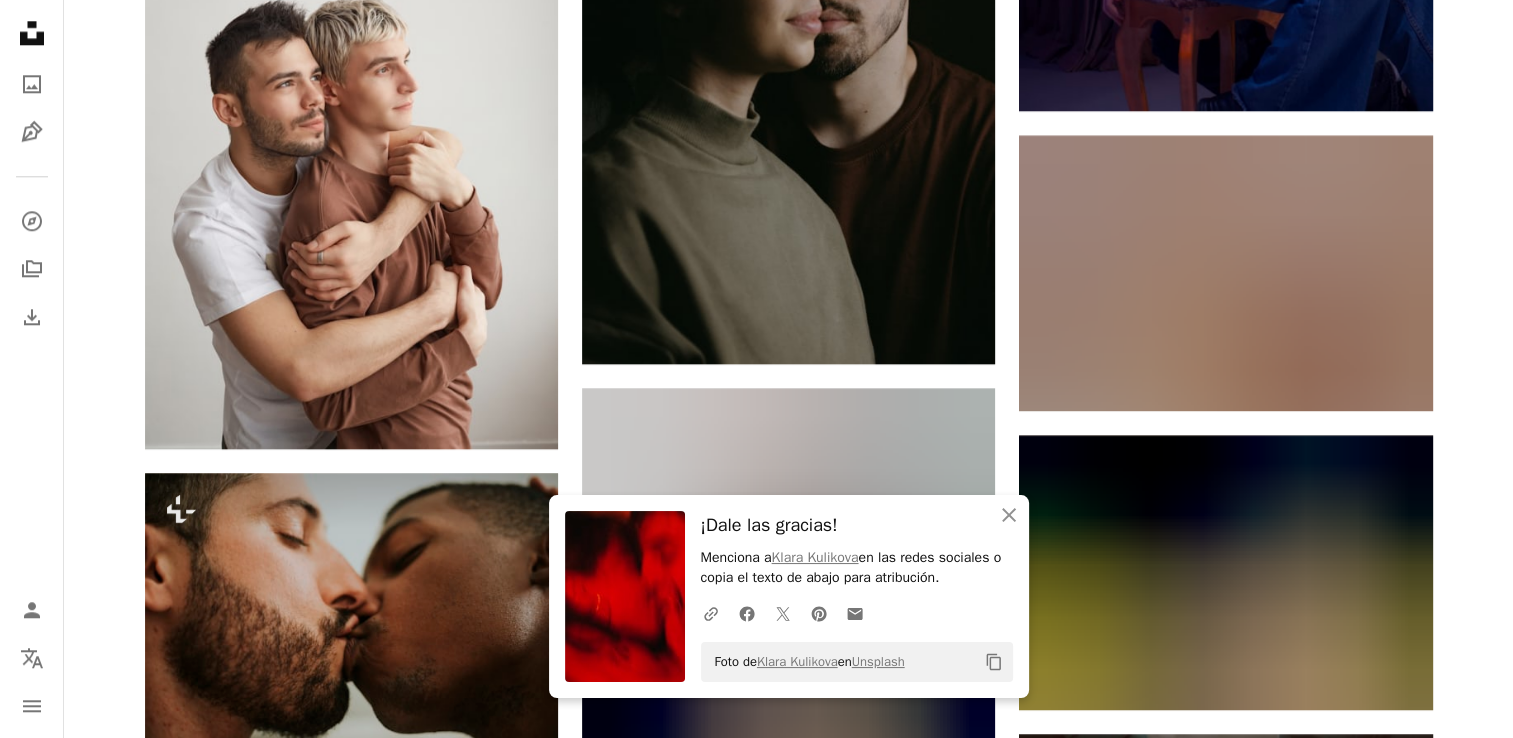 scroll, scrollTop: 2200, scrollLeft: 0, axis: vertical 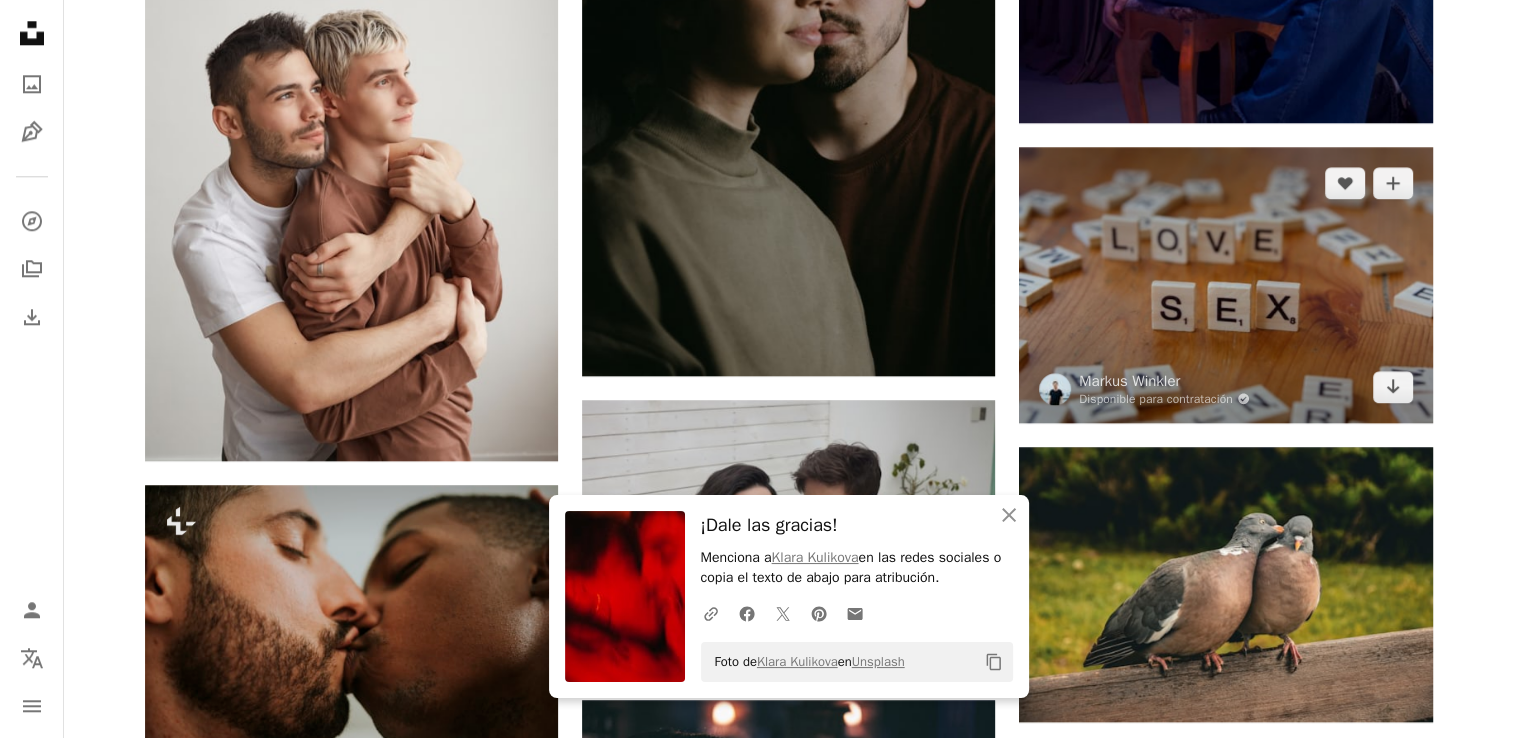 click at bounding box center [1225, 284] 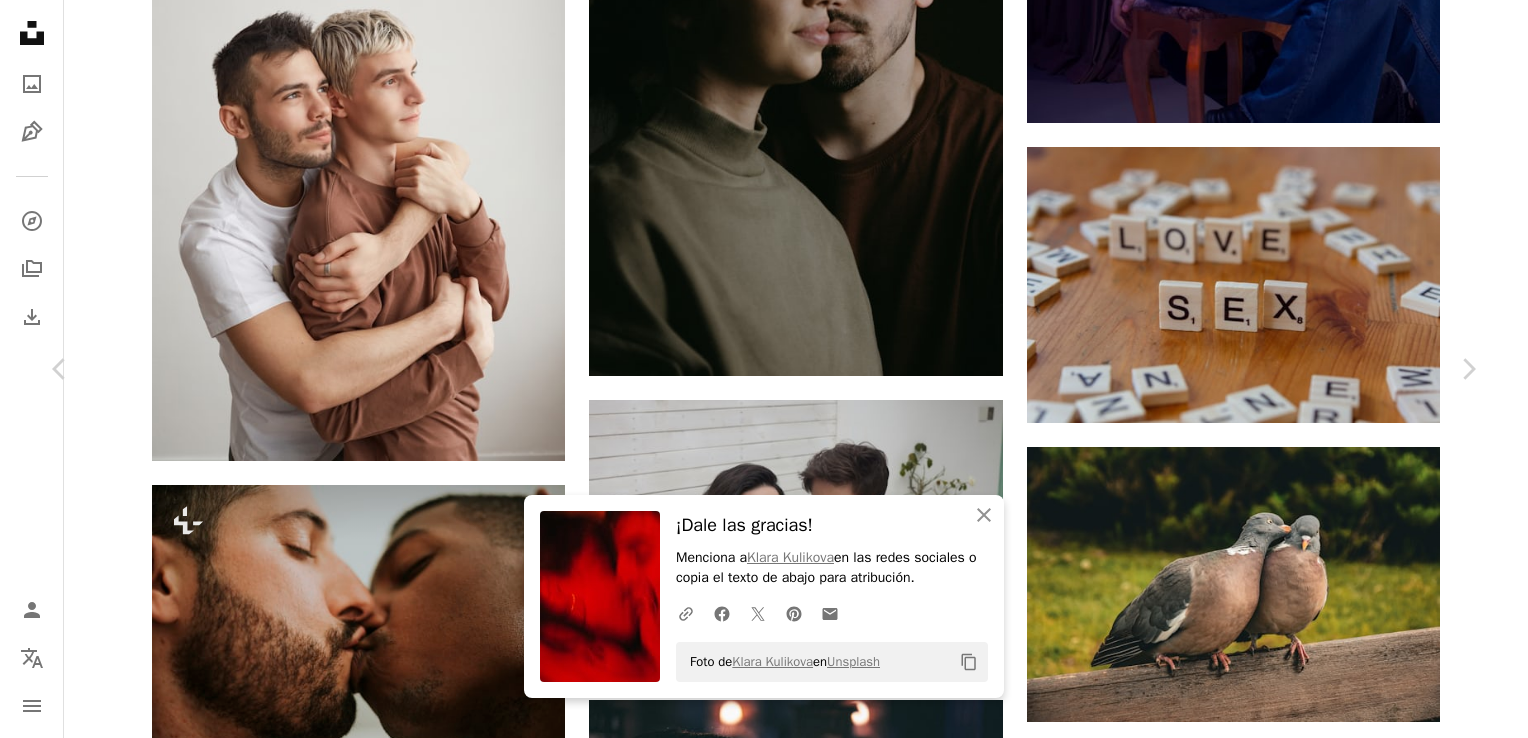 click on "Descargar gratis" at bounding box center [1272, 2285] 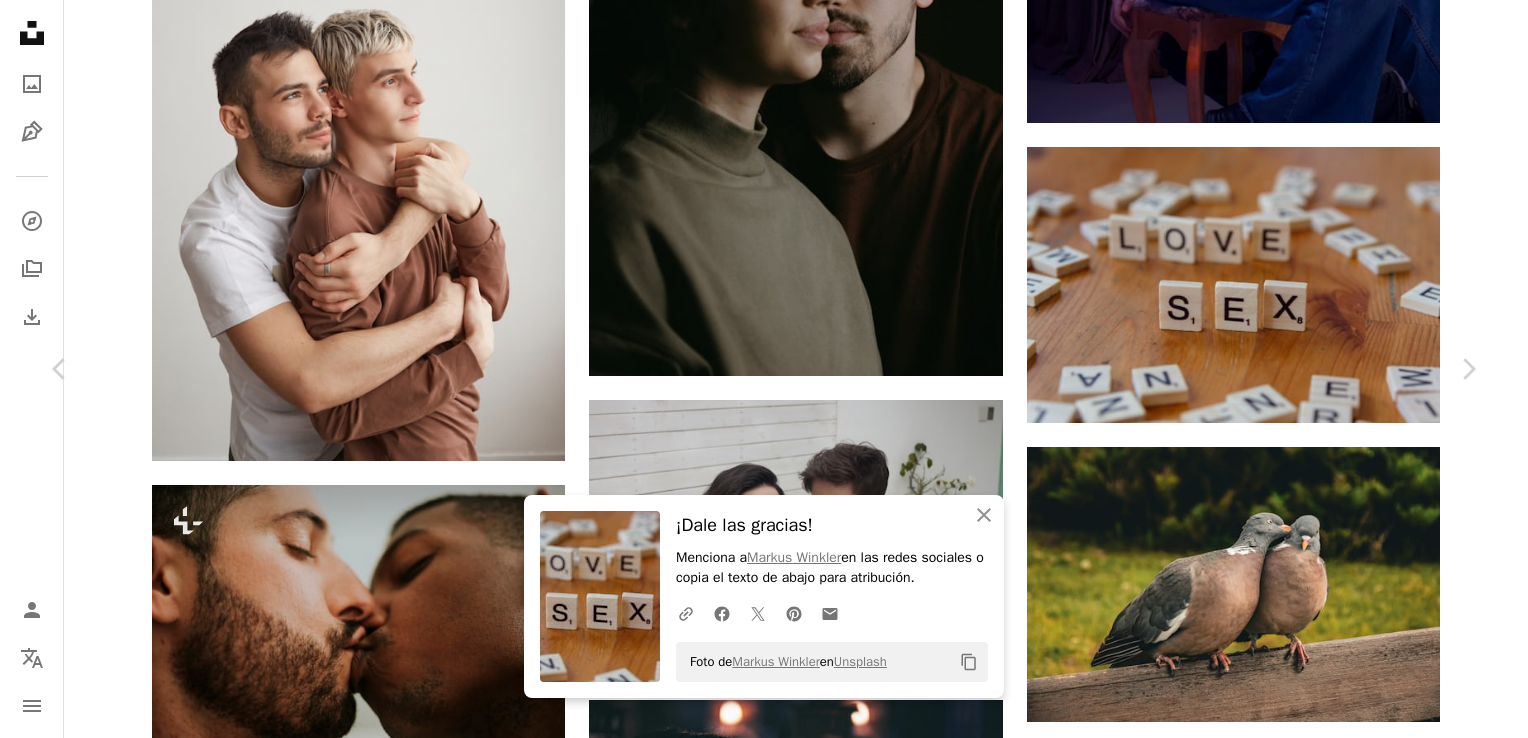 drag, startPoint x: 20, startPoint y: 16, endPoint x: 68, endPoint y: 96, distance: 93.29523 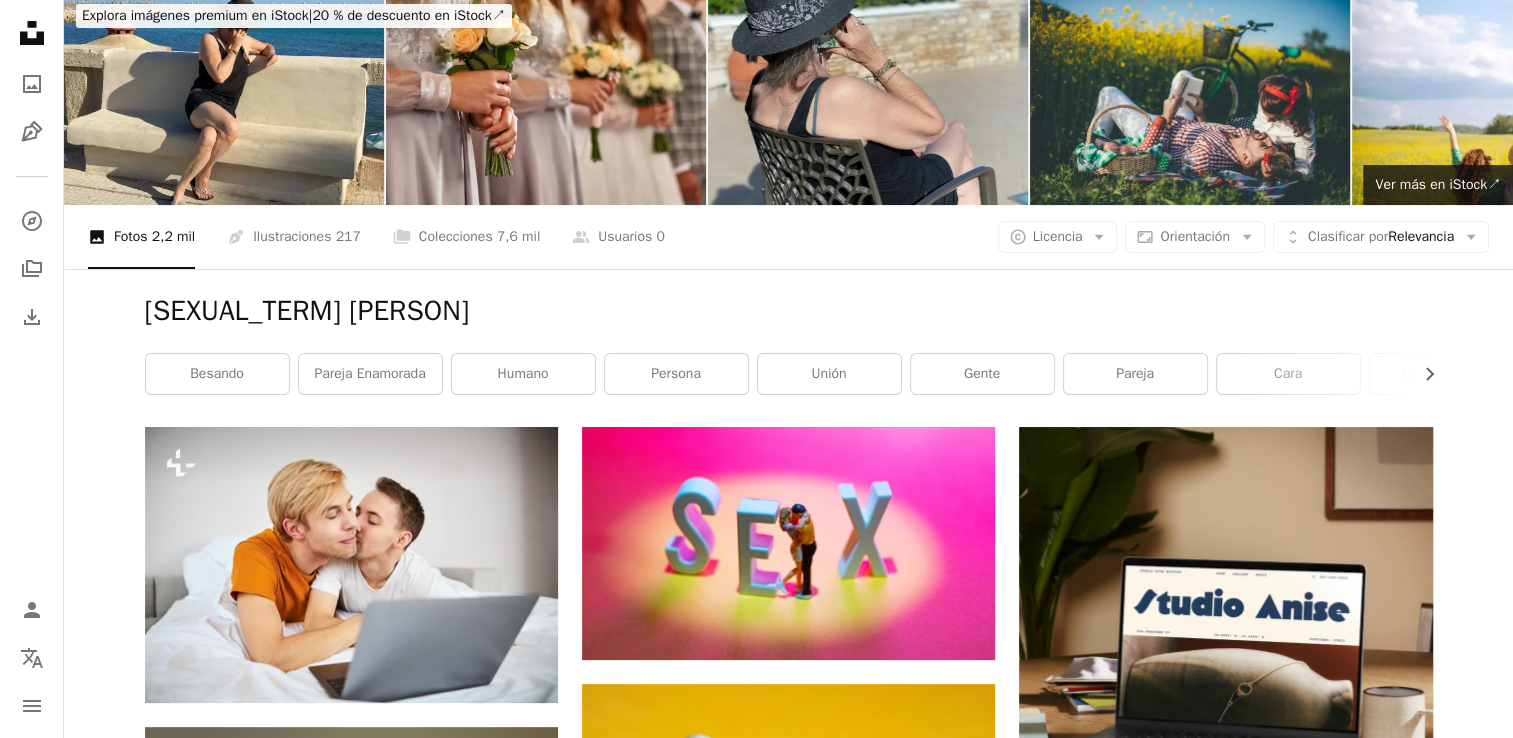 scroll, scrollTop: 0, scrollLeft: 0, axis: both 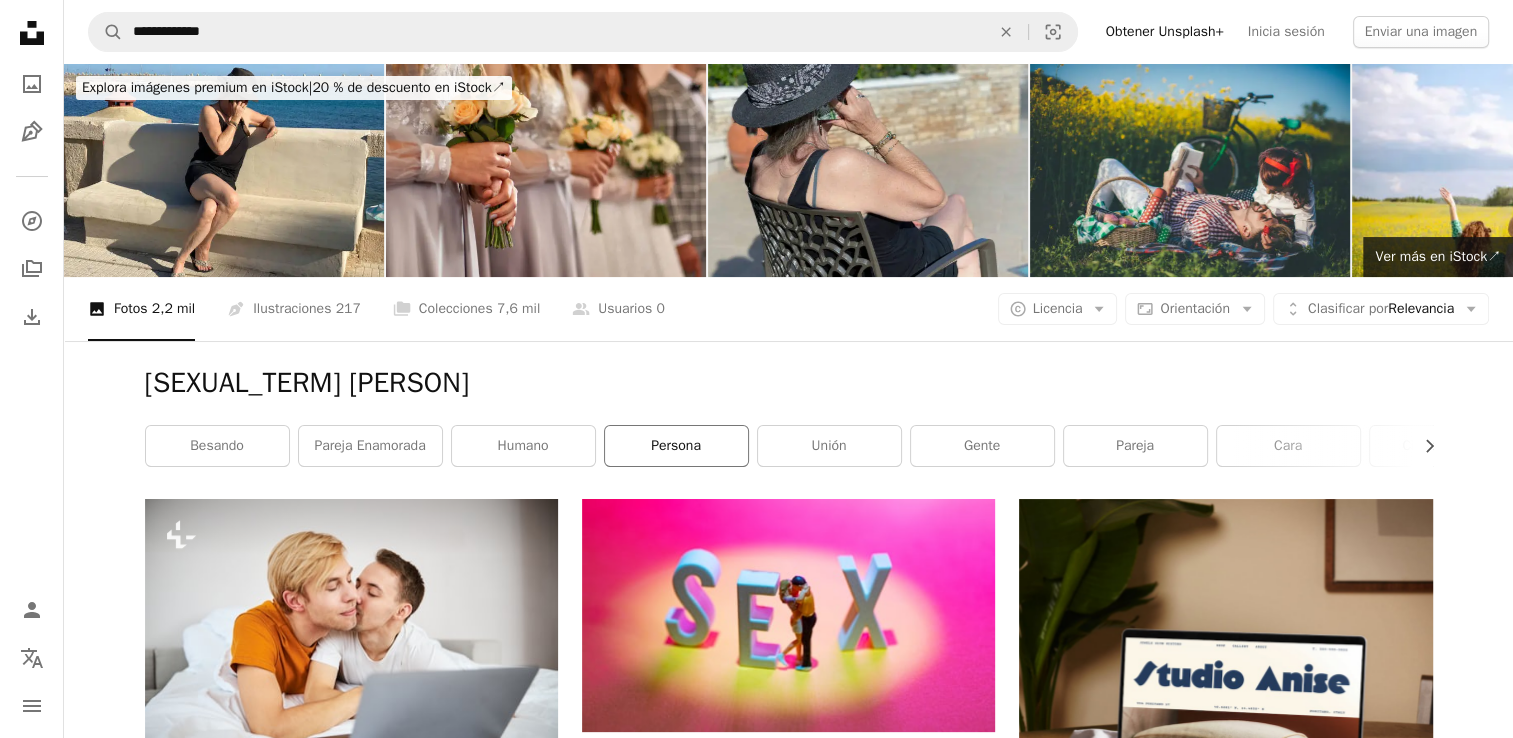 click on "persona" at bounding box center (676, 446) 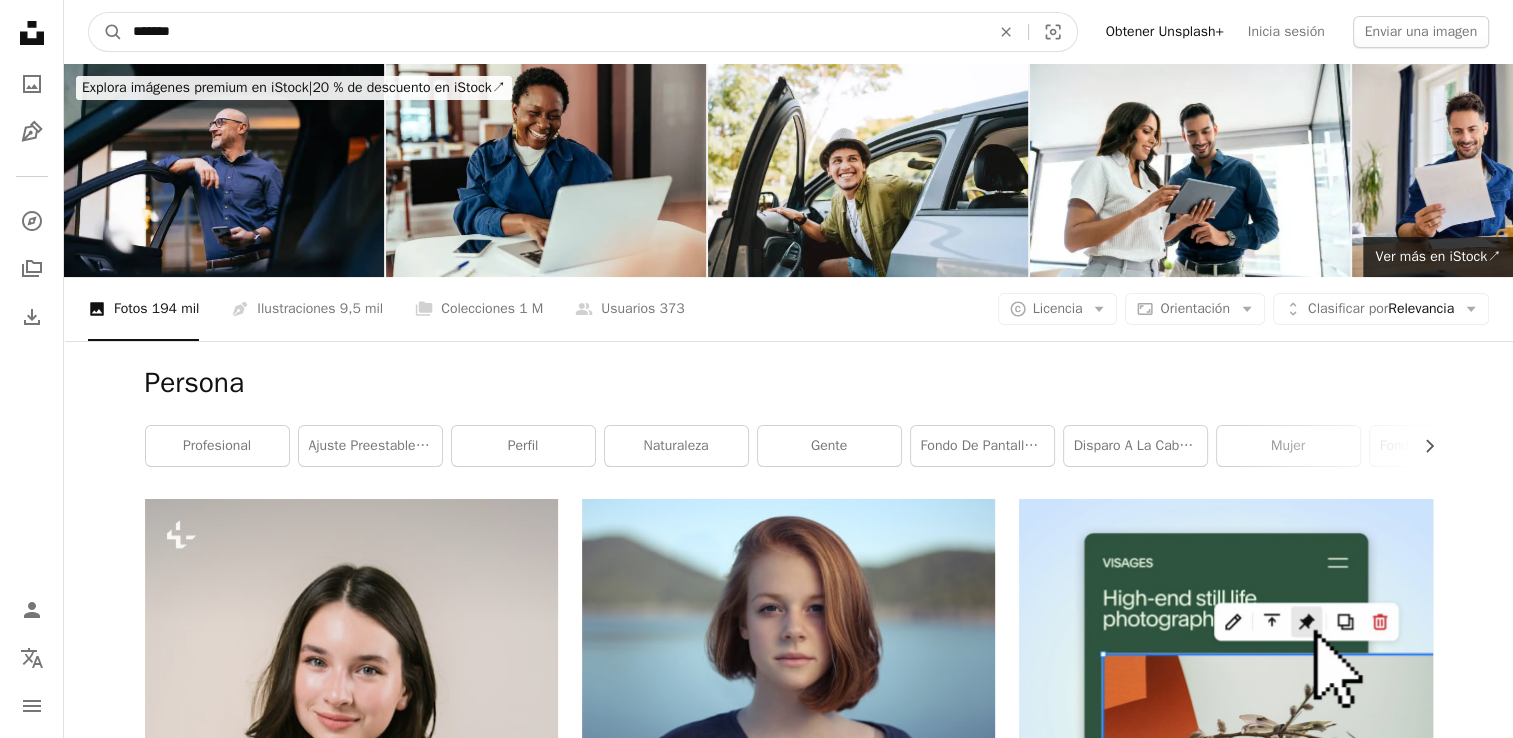 drag, startPoint x: 308, startPoint y: 31, endPoint x: 107, endPoint y: 54, distance: 202.31165 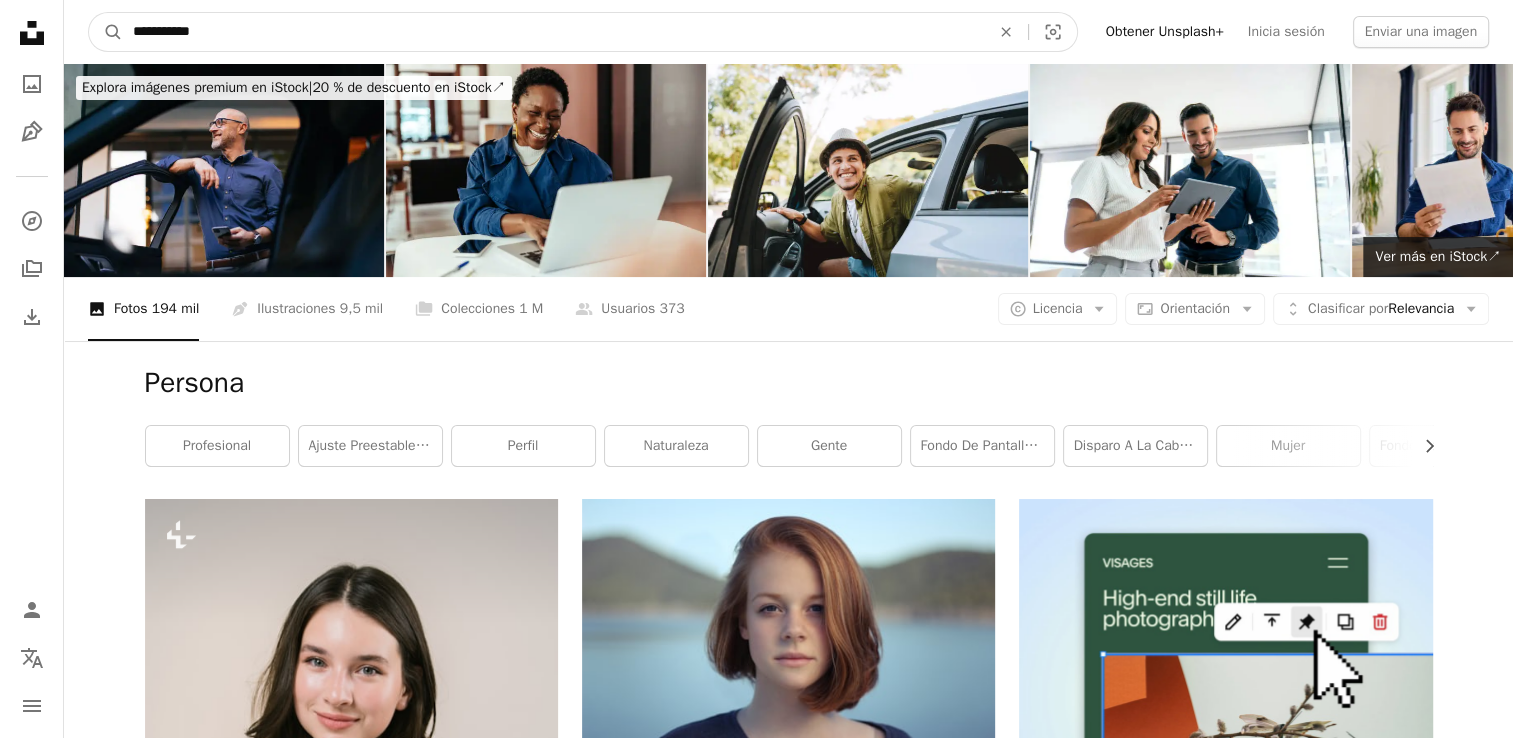 type on "**********" 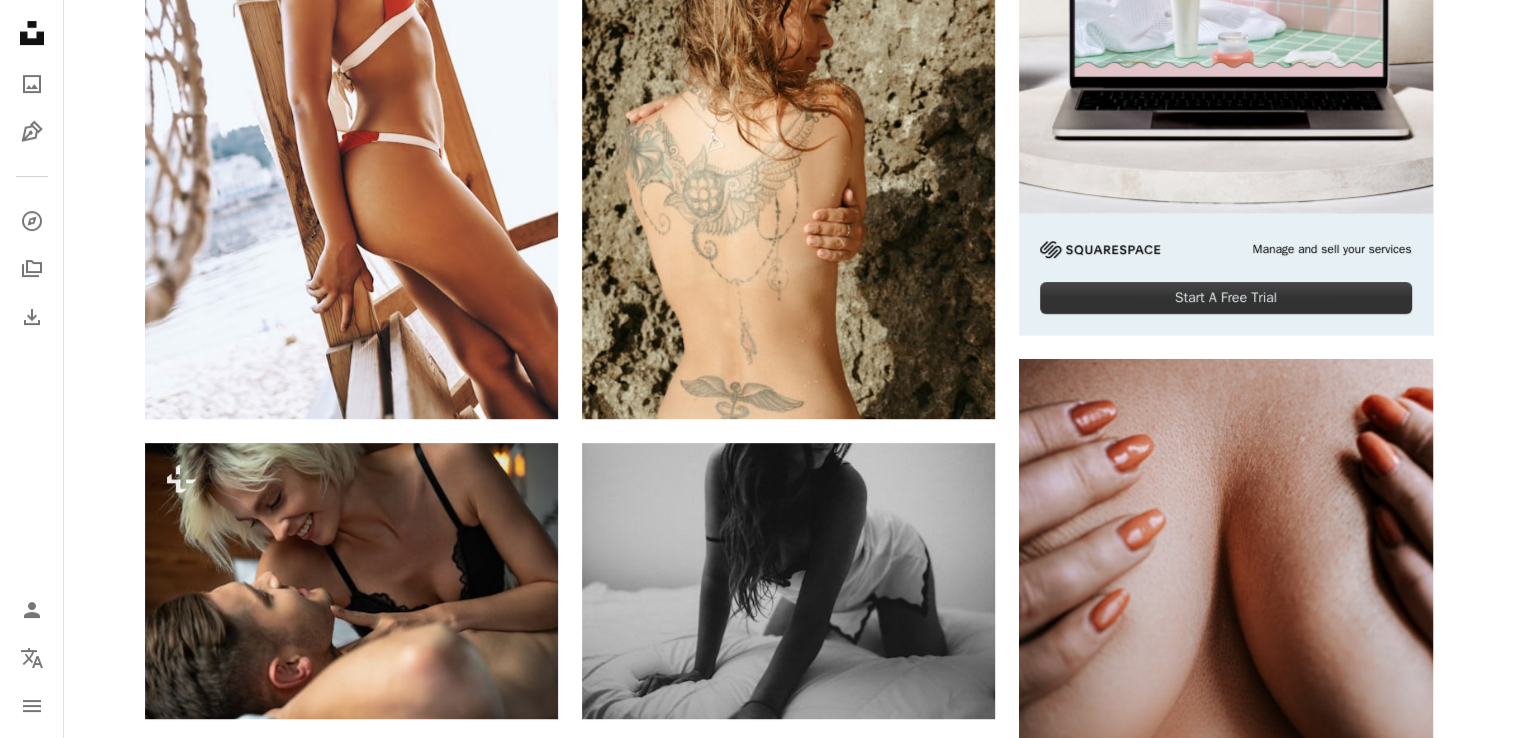 scroll, scrollTop: 0, scrollLeft: 0, axis: both 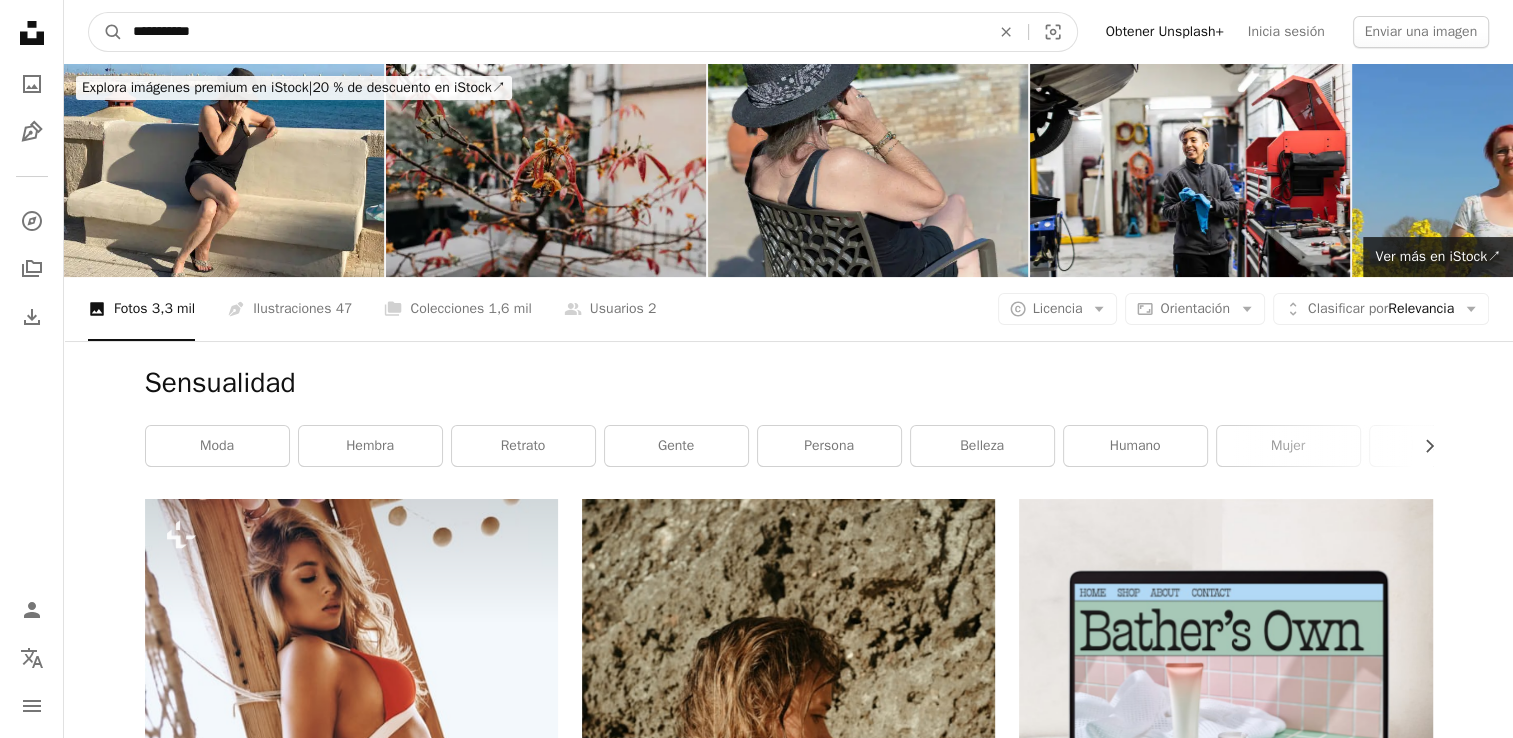 drag, startPoint x: 215, startPoint y: 24, endPoint x: -4, endPoint y: 28, distance: 219.03653 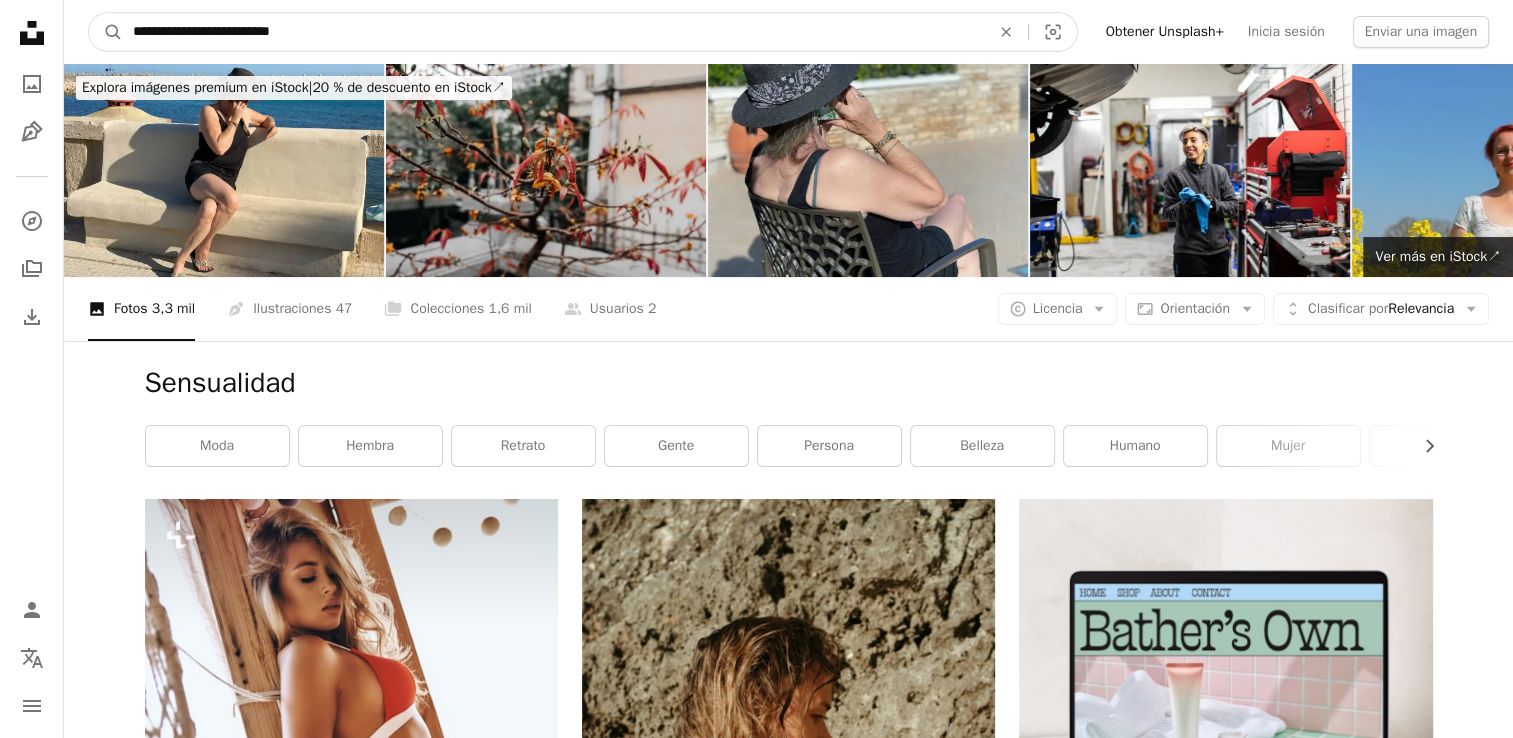 type on "**********" 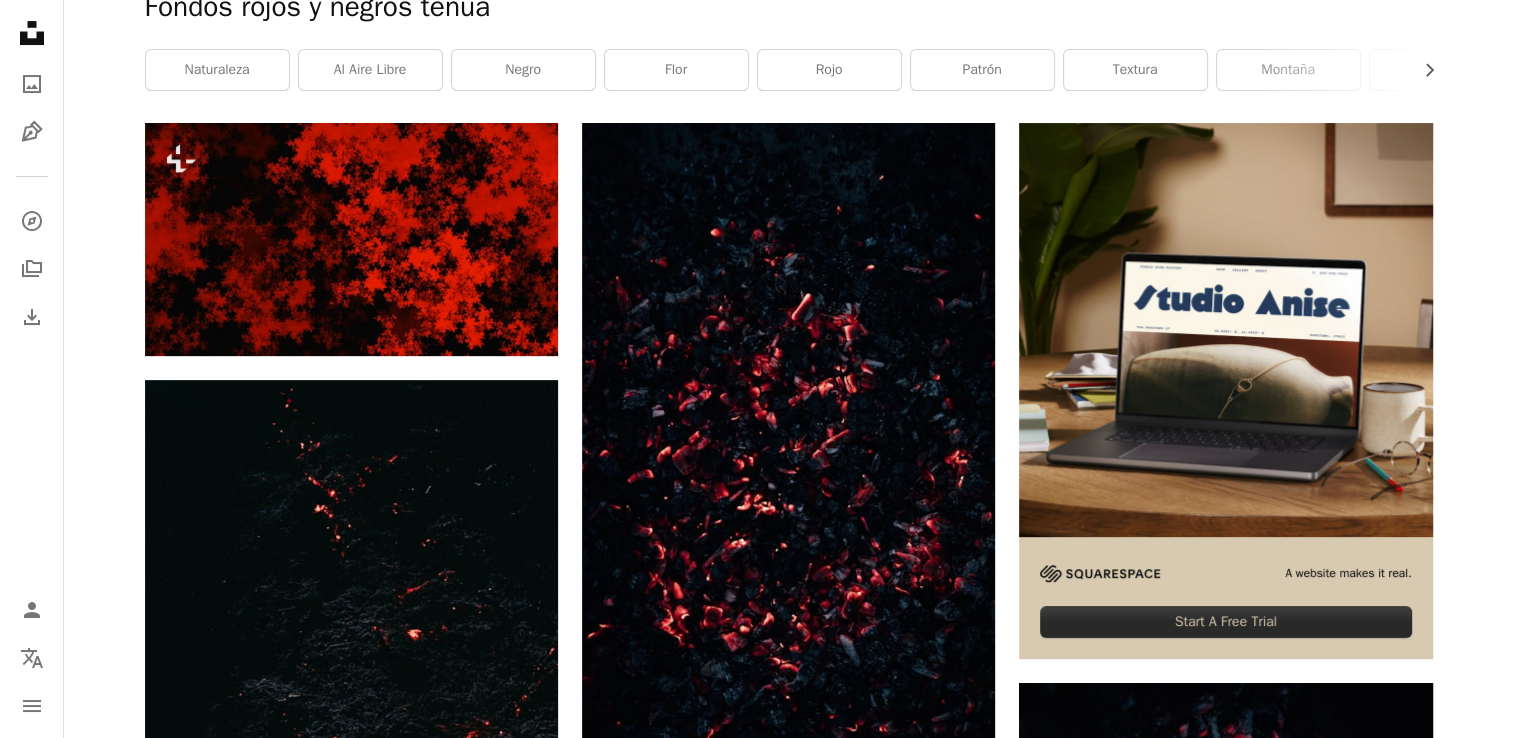 scroll, scrollTop: 0, scrollLeft: 0, axis: both 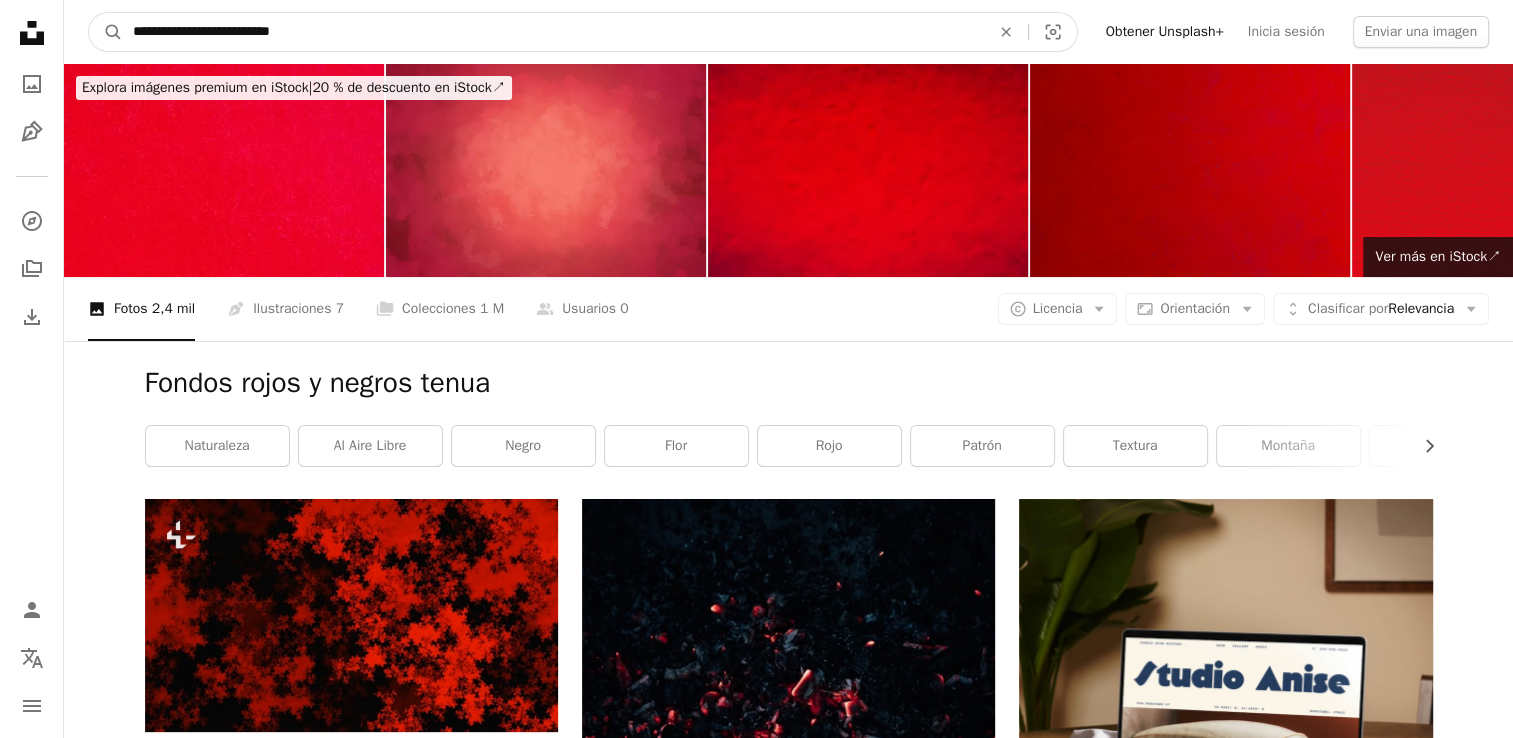 click on "**********" at bounding box center (553, 32) 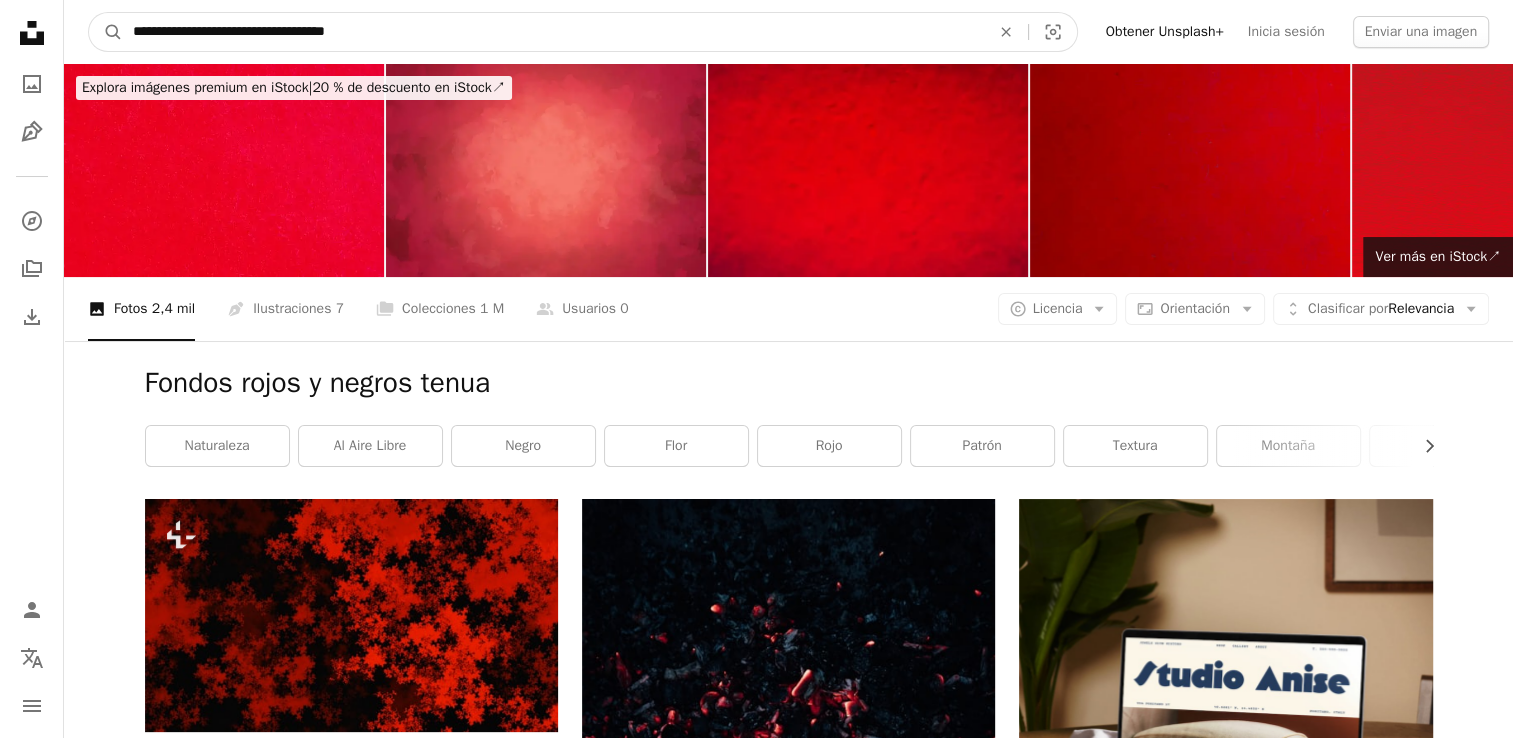 type on "**********" 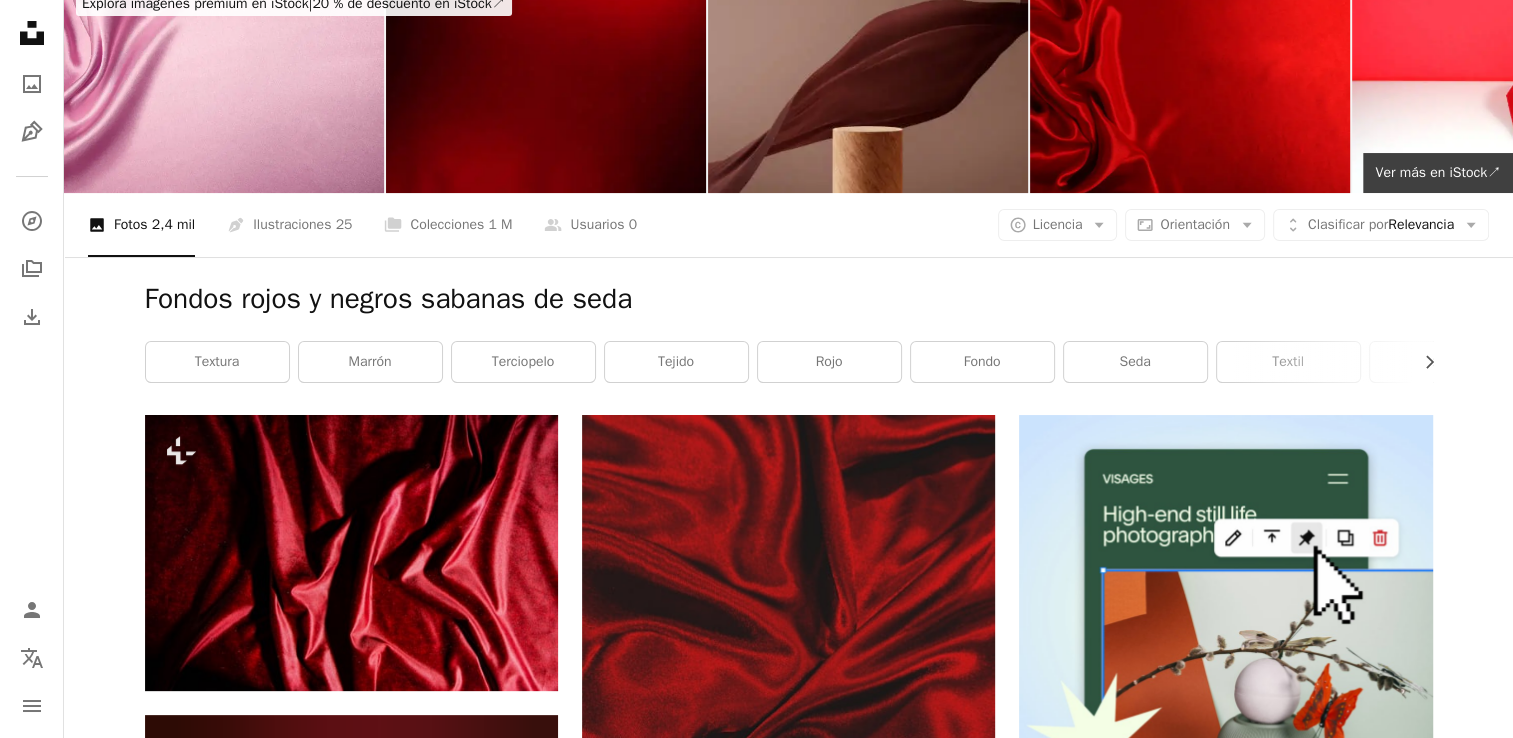 scroll, scrollTop: 0, scrollLeft: 0, axis: both 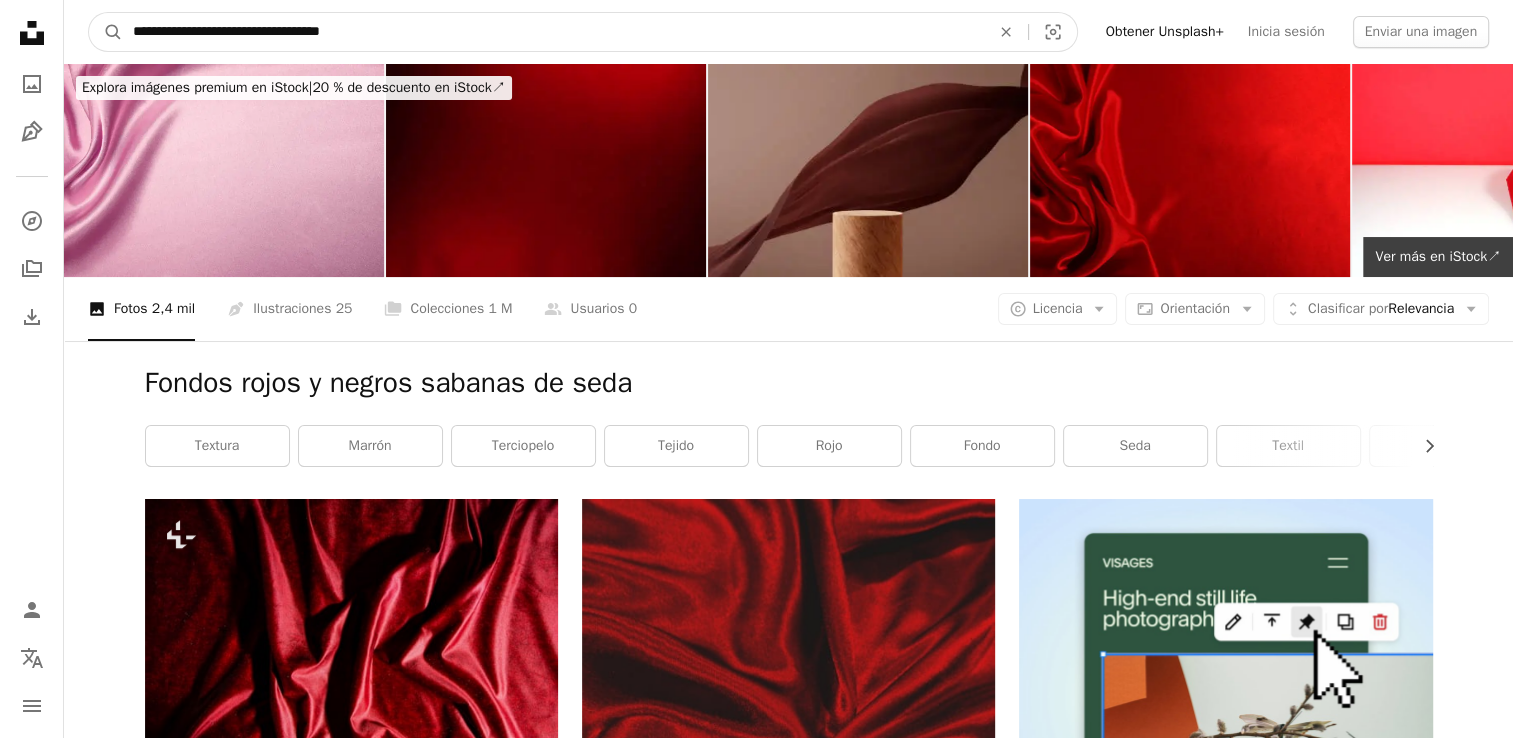 click on "**********" at bounding box center [553, 32] 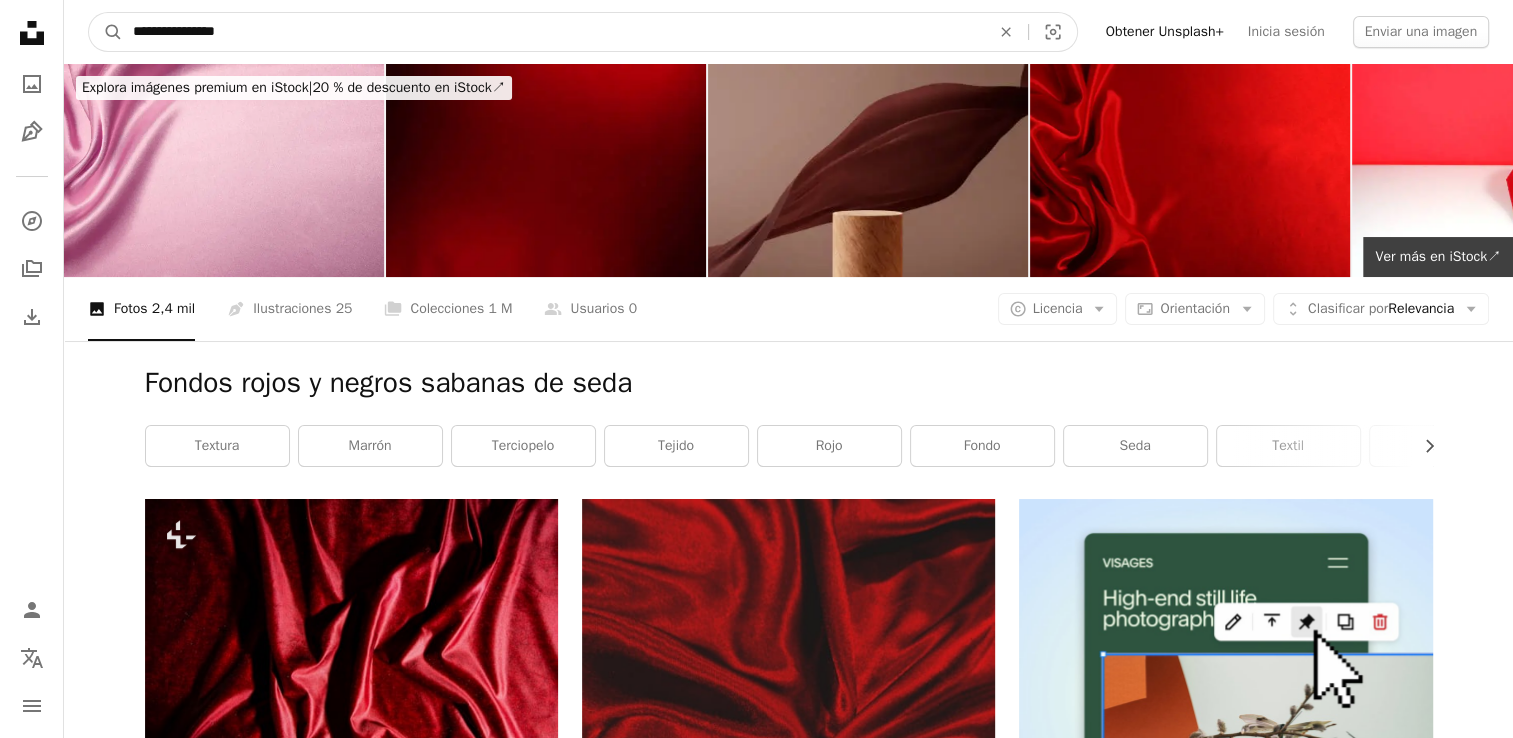 click on "**********" at bounding box center [553, 32] 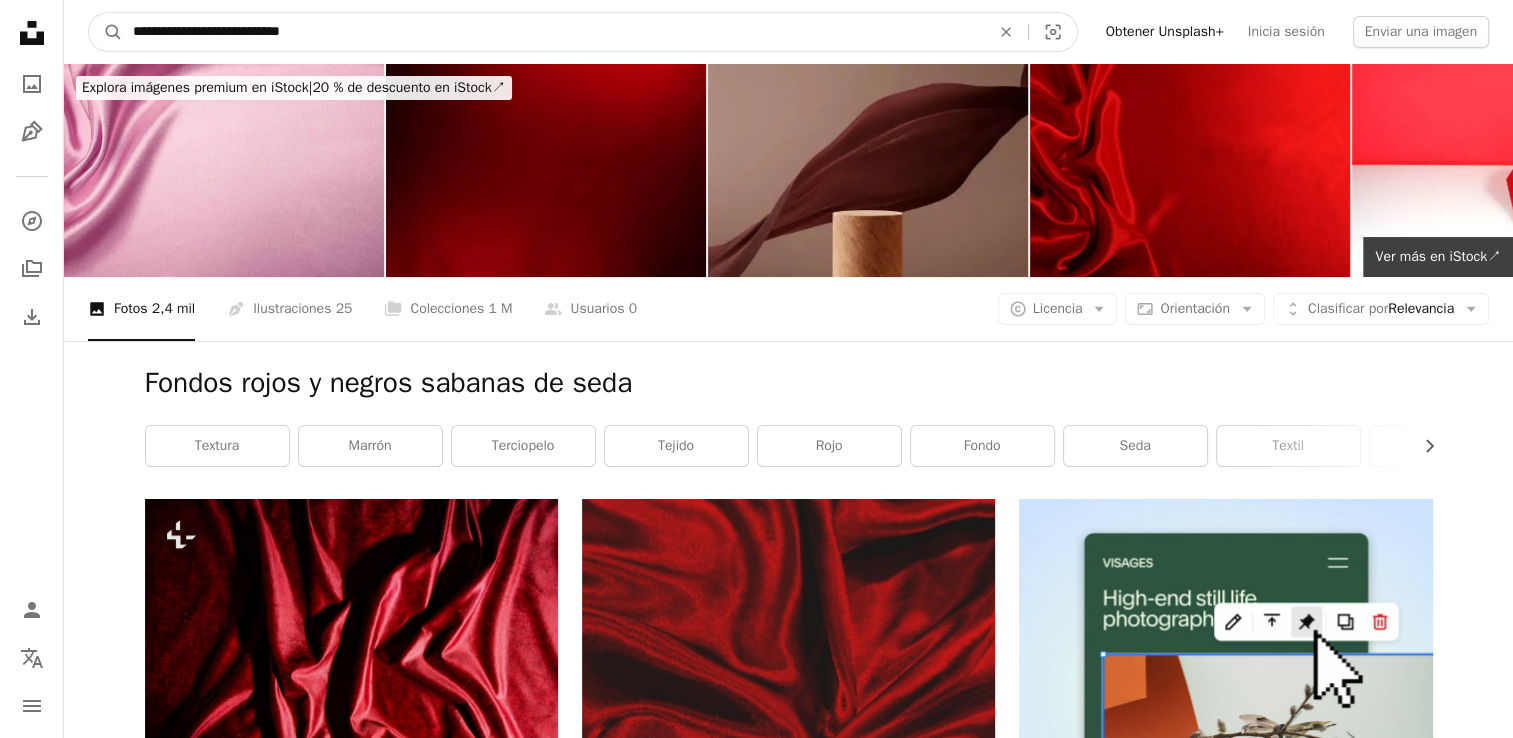 type on "**********" 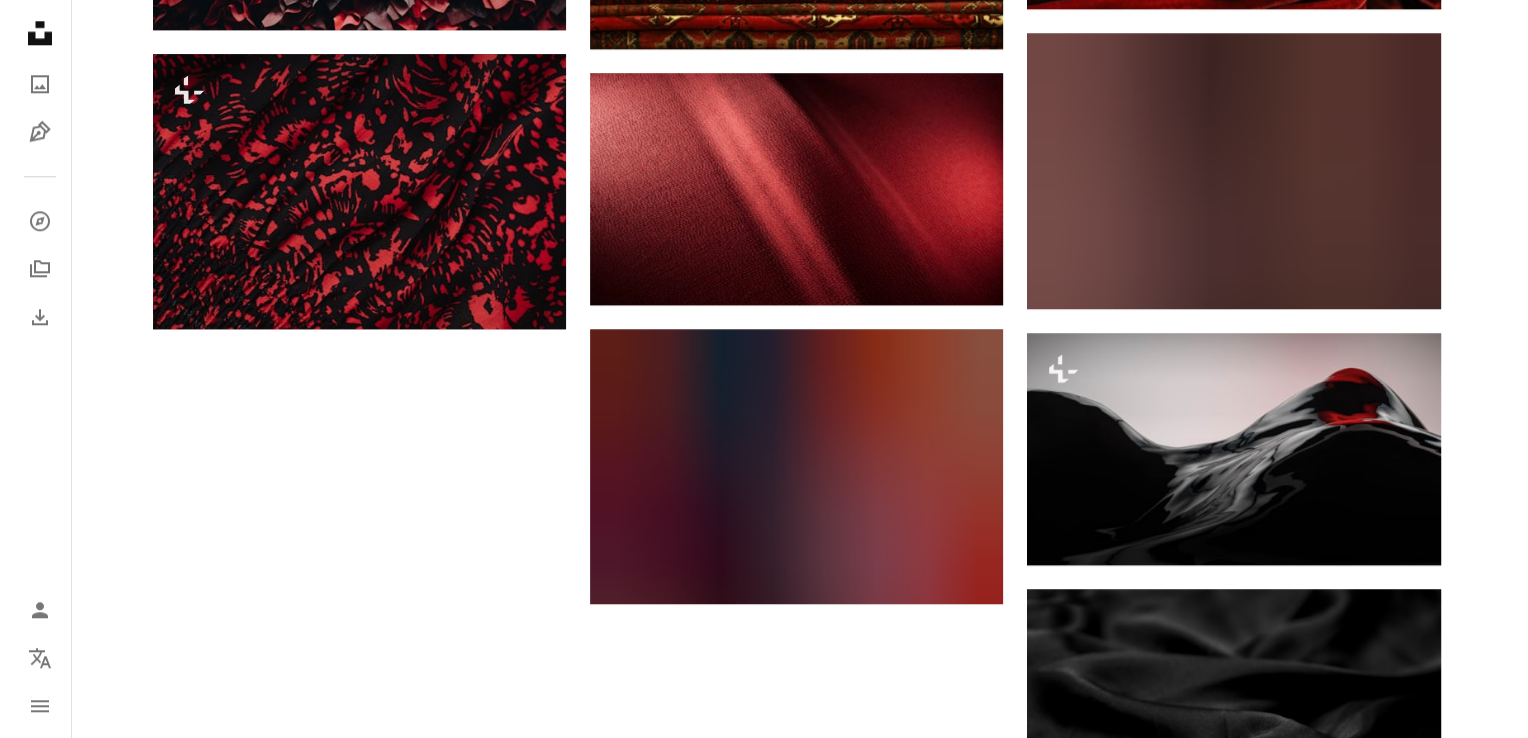 scroll, scrollTop: 2400, scrollLeft: 0, axis: vertical 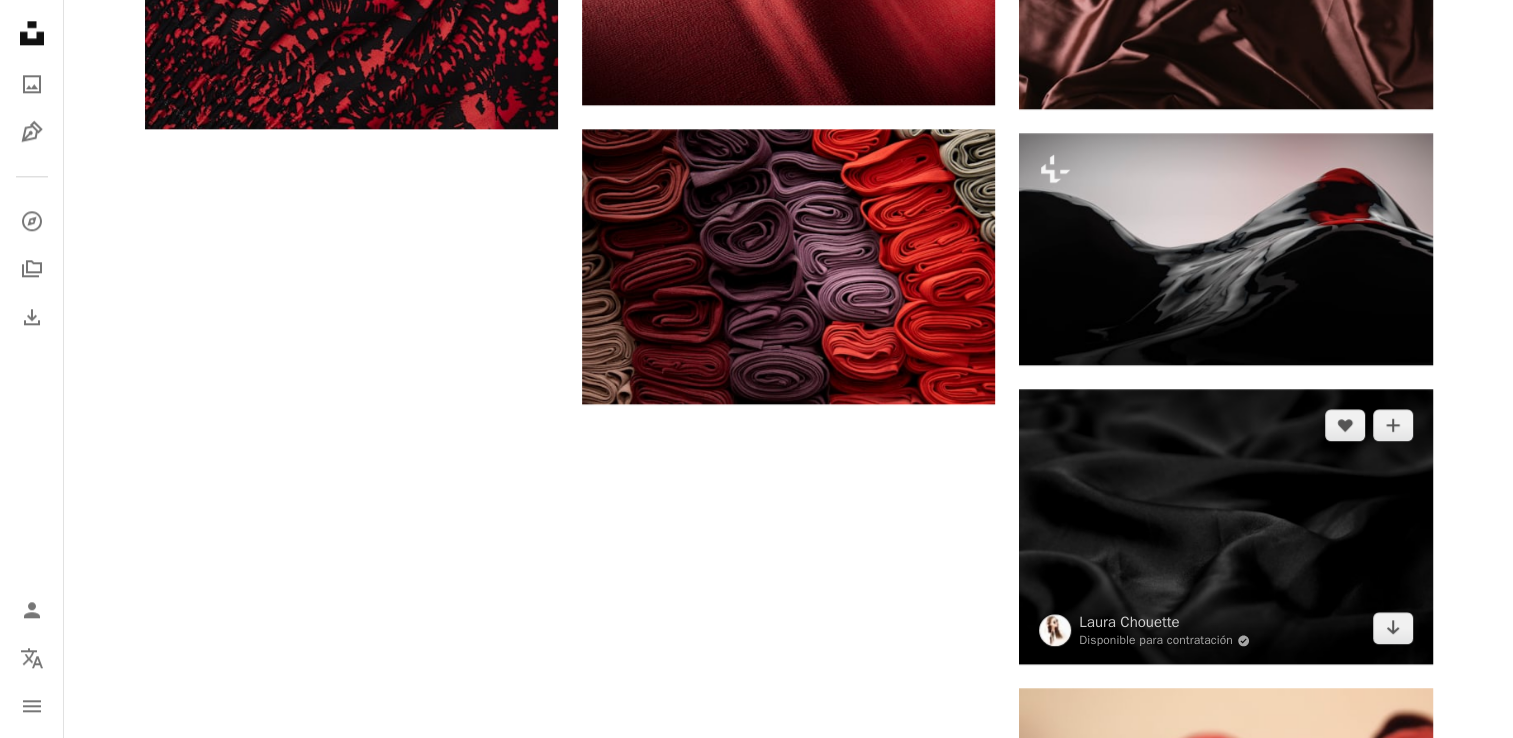click at bounding box center (1225, 526) 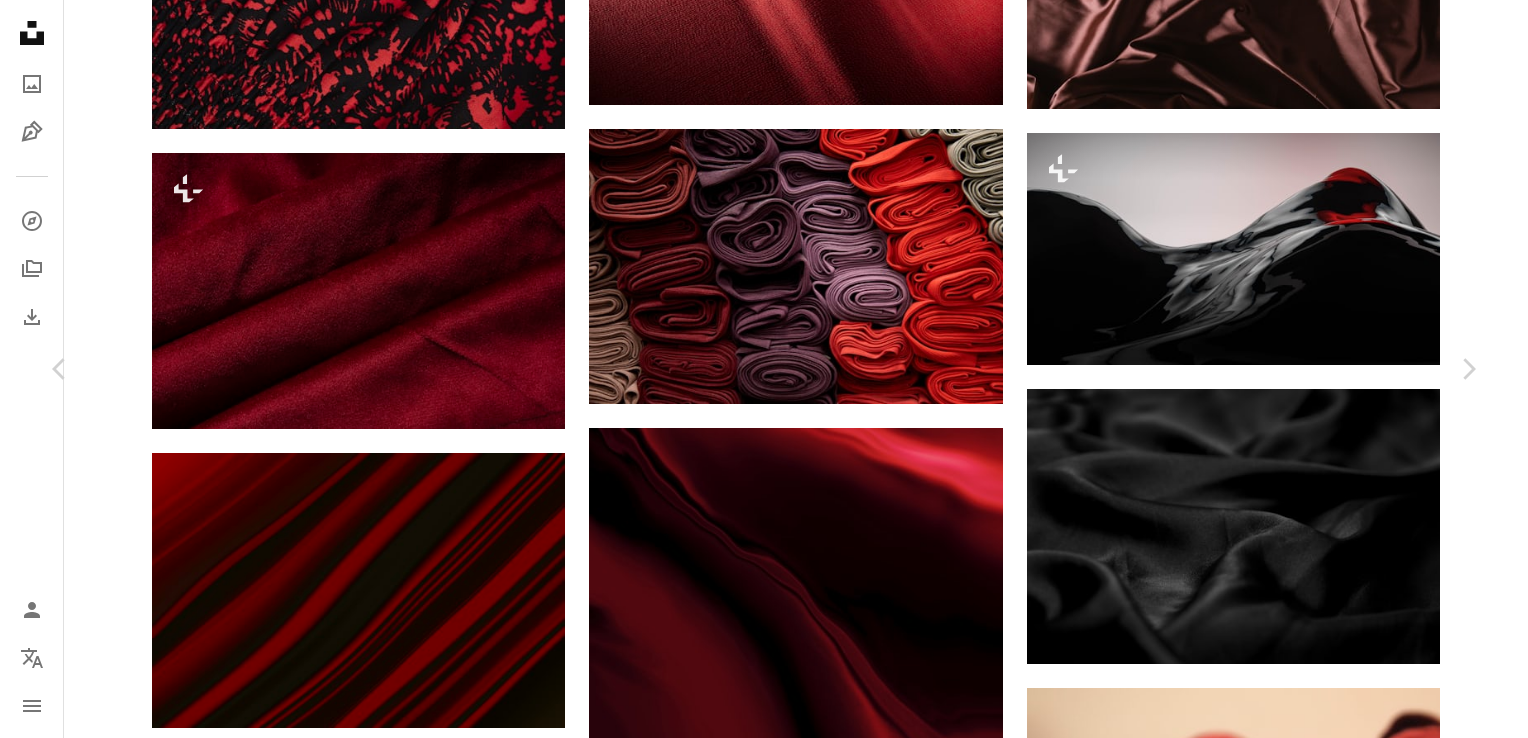 click on "Descargar gratis" at bounding box center [1272, 4473] 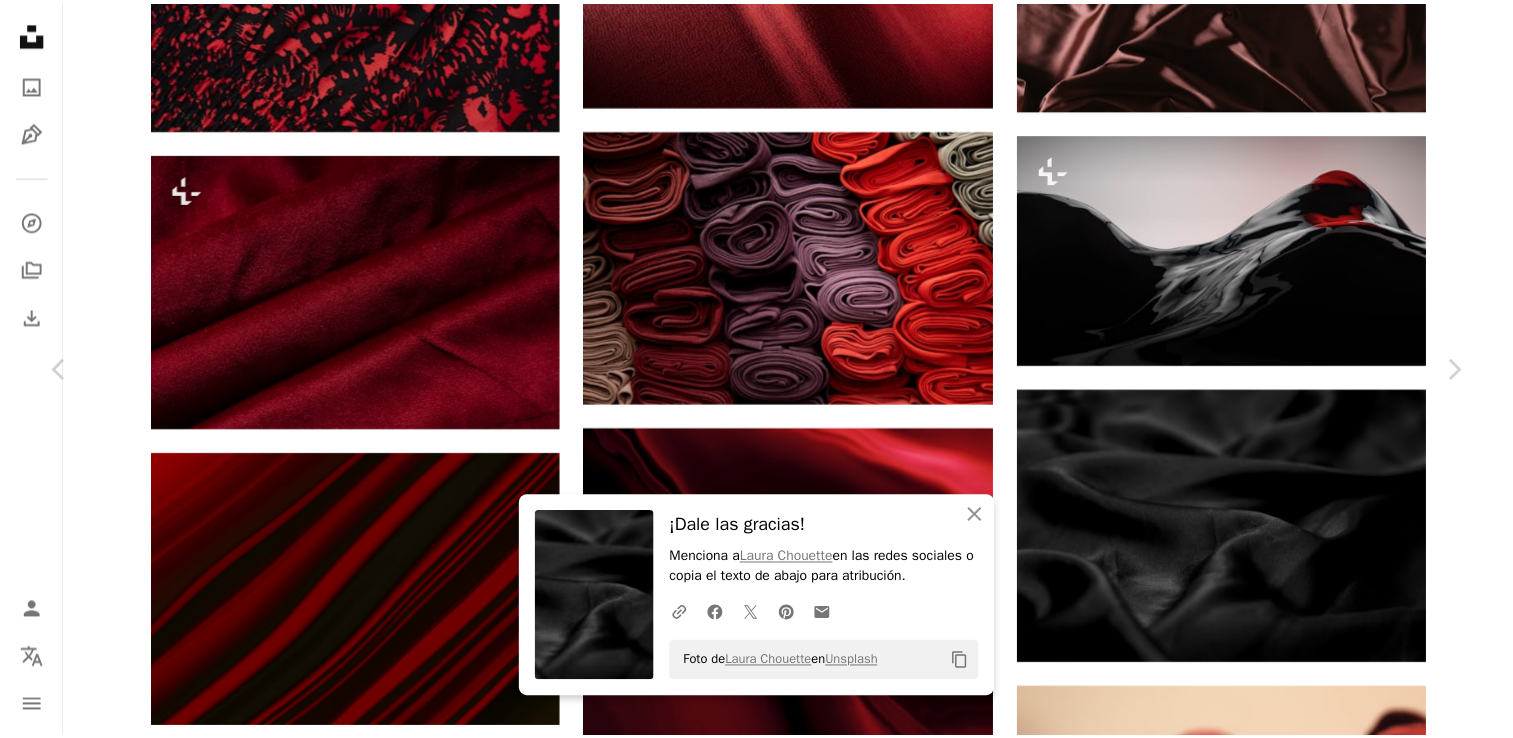 scroll, scrollTop: 800, scrollLeft: 0, axis: vertical 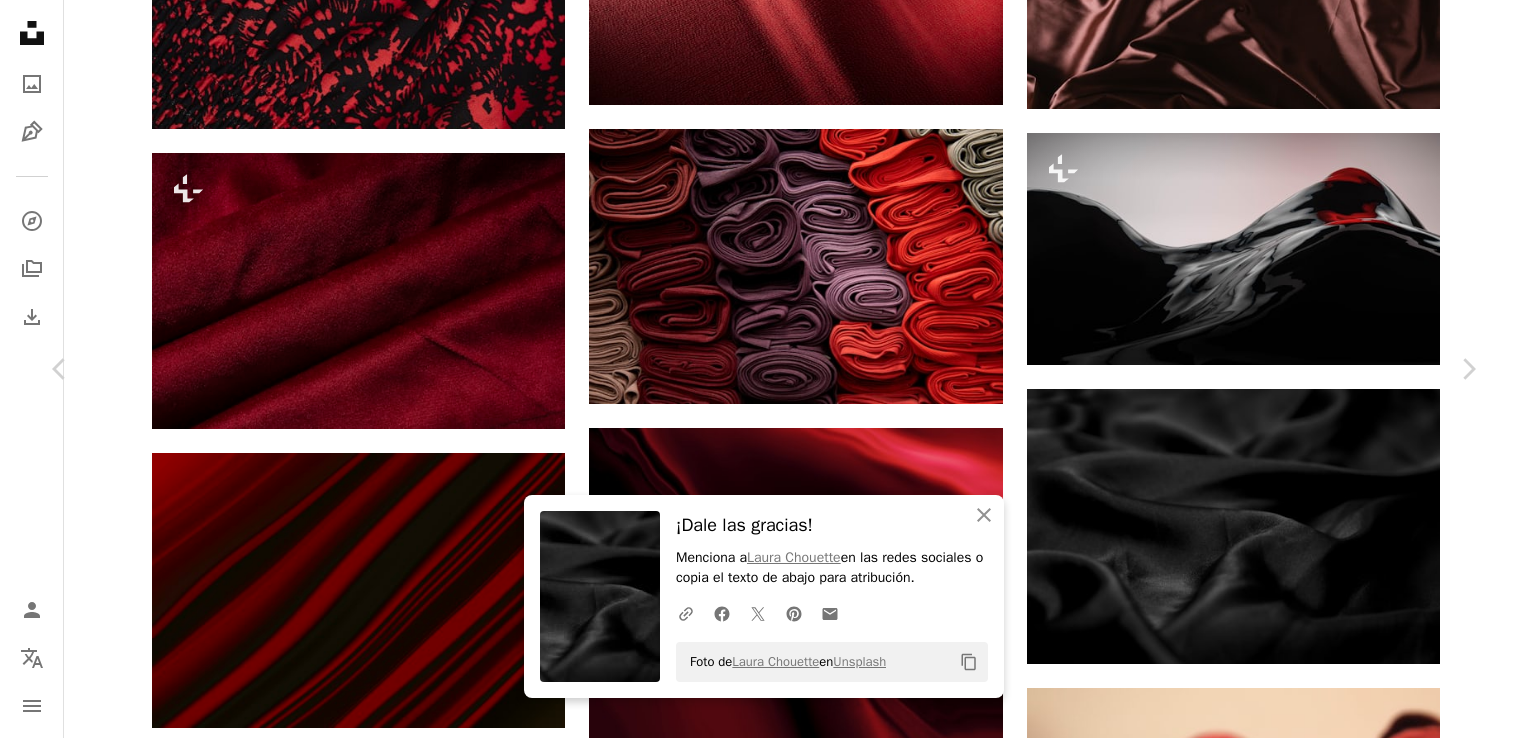 click on "An X shape Chevron left Chevron right An X shape Cerrar ¡Dale las gracias! Menciona a [PERSON] en las redes sociales o copia el texto de abajo para atribución. A URL sharing icon (chains) Facebook icon X (formerly Twitter) icon Pinterest icon An envelope Foto de [PERSON] en Unsplash
Copy content [PERSON] Disponible para contratación A checkmark inside of a circle A heart A plus sign Descargar gratis Chevron down Zoom in Visualizaciones 45.396 Descargas 260 A forward-right arrow Compartir Info icon Información More Actions Calendar outlined Publicado el [DATE] Safety Uso gratuito bajo la  Licencia Unsplash negro gris terciopelo Explora imágenes premium relacionadas en iStock  |  Ahorra un 20 % con el código UNSPLASH20 Ver más en iStock  ↗ Imágenes relacionadas A heart A plus sign [PERSON] Disponible para contratación A checkmark inside of a circle Arrow pointing down Plus sign for Unsplash+ A heart A plus sign [PERSON] Para  Unsplash+" at bounding box center (764, 4795) 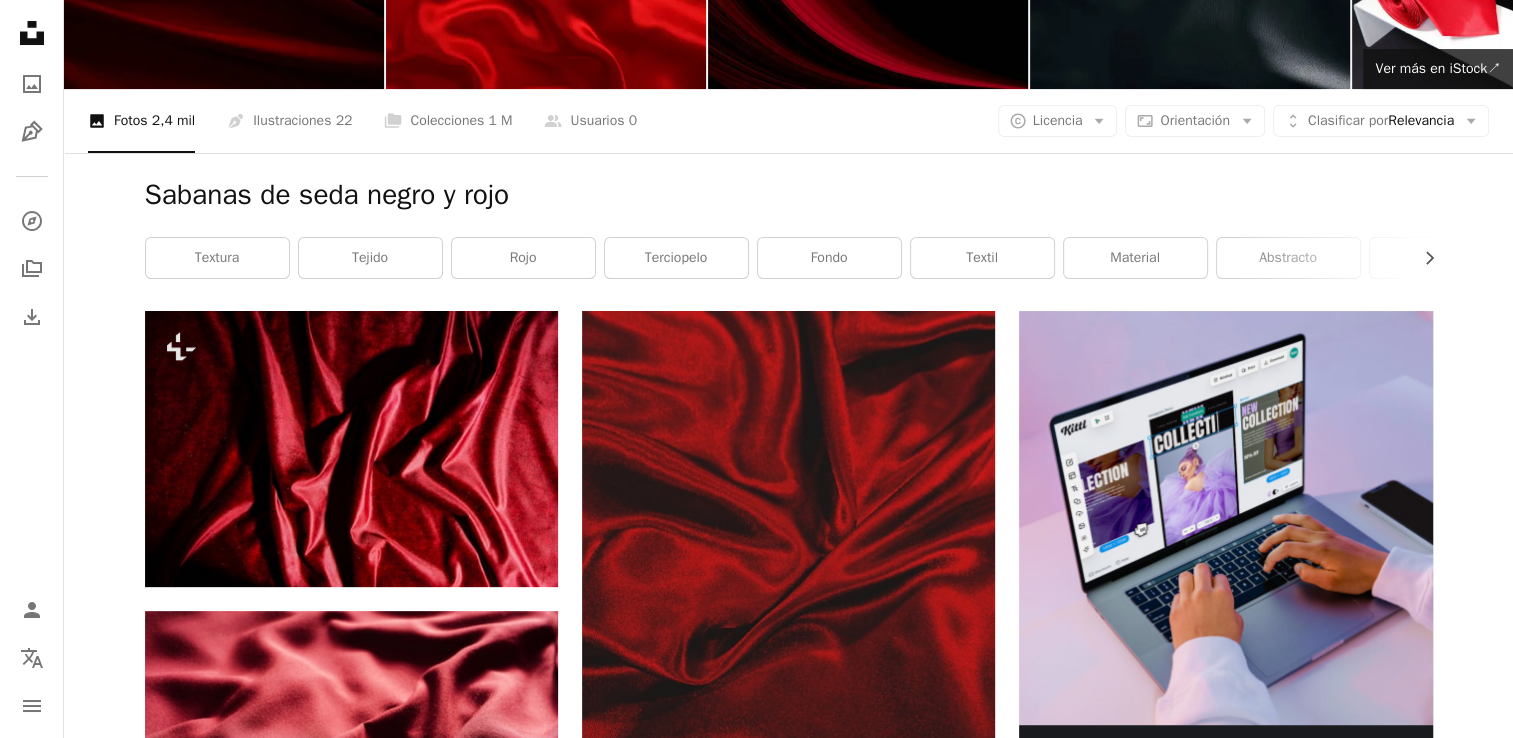 scroll, scrollTop: 0, scrollLeft: 0, axis: both 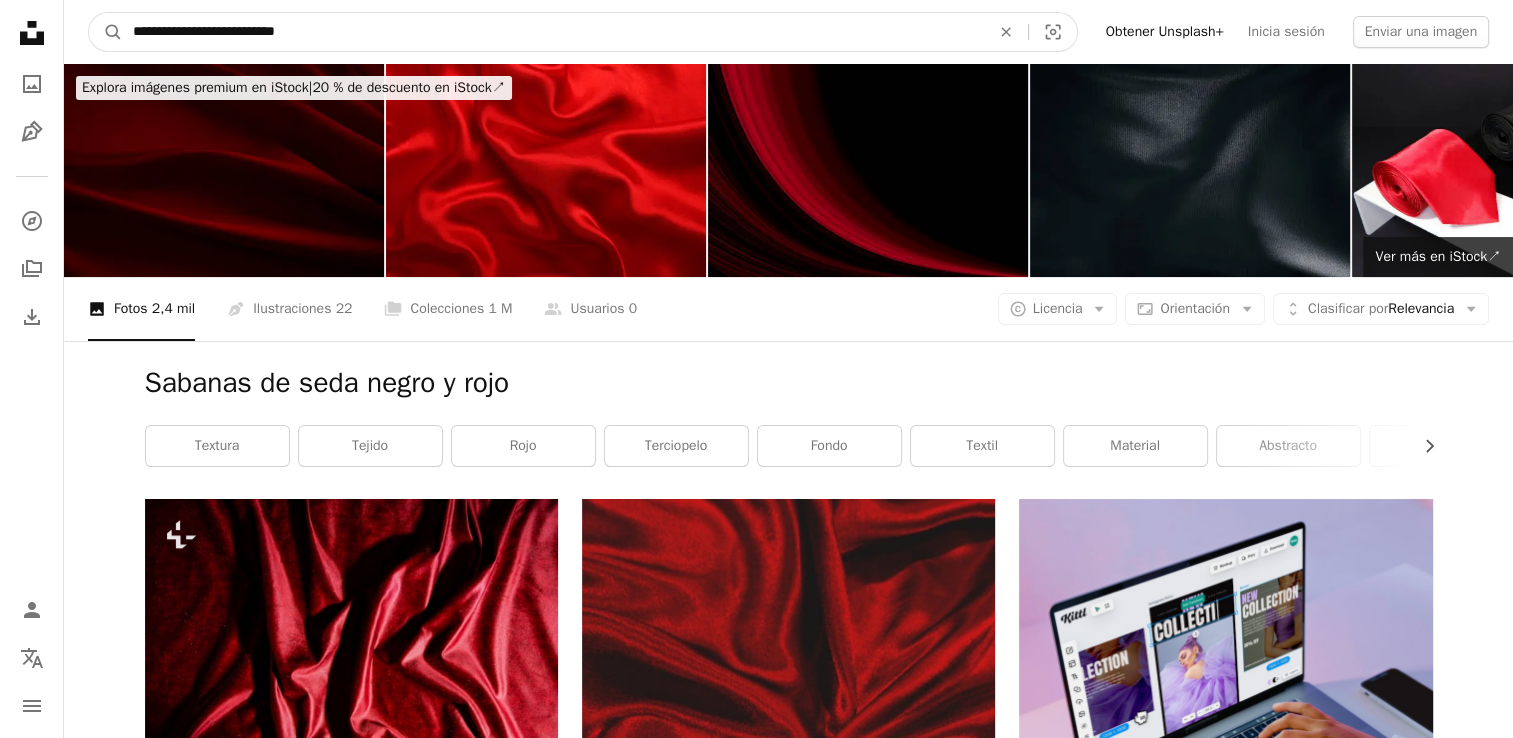 drag, startPoint x: 332, startPoint y: 36, endPoint x: -4, endPoint y: 34, distance: 336.00595 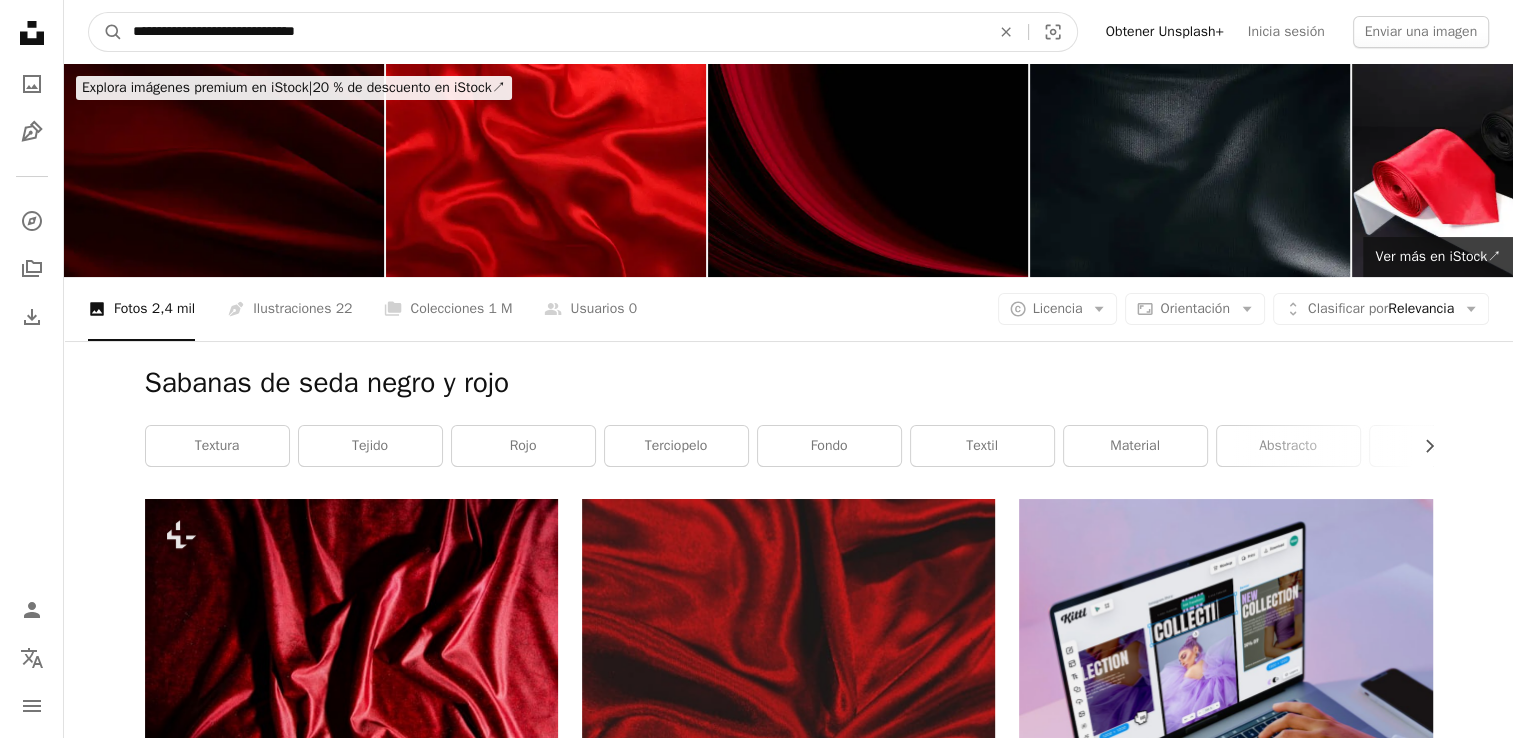 type on "**********" 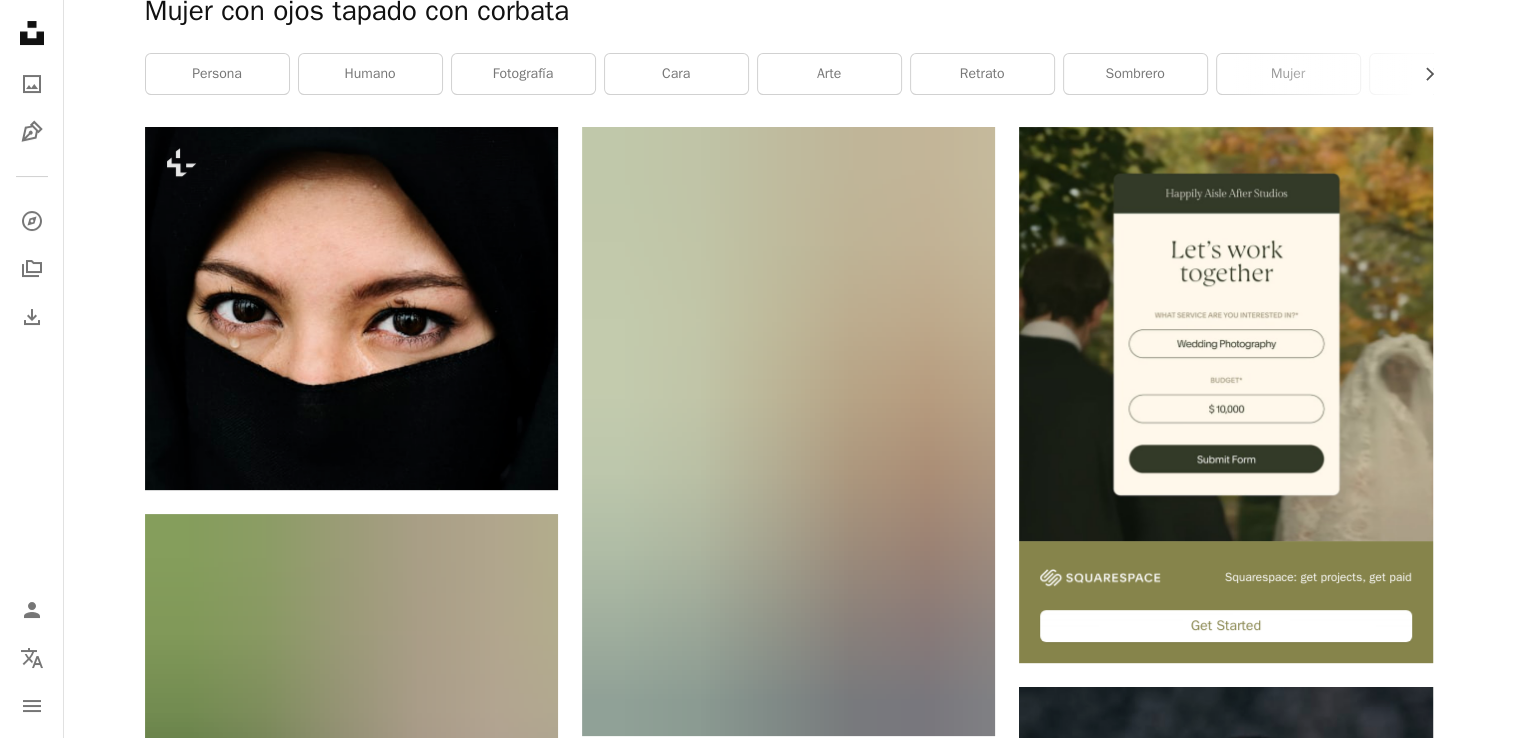 scroll, scrollTop: 0, scrollLeft: 0, axis: both 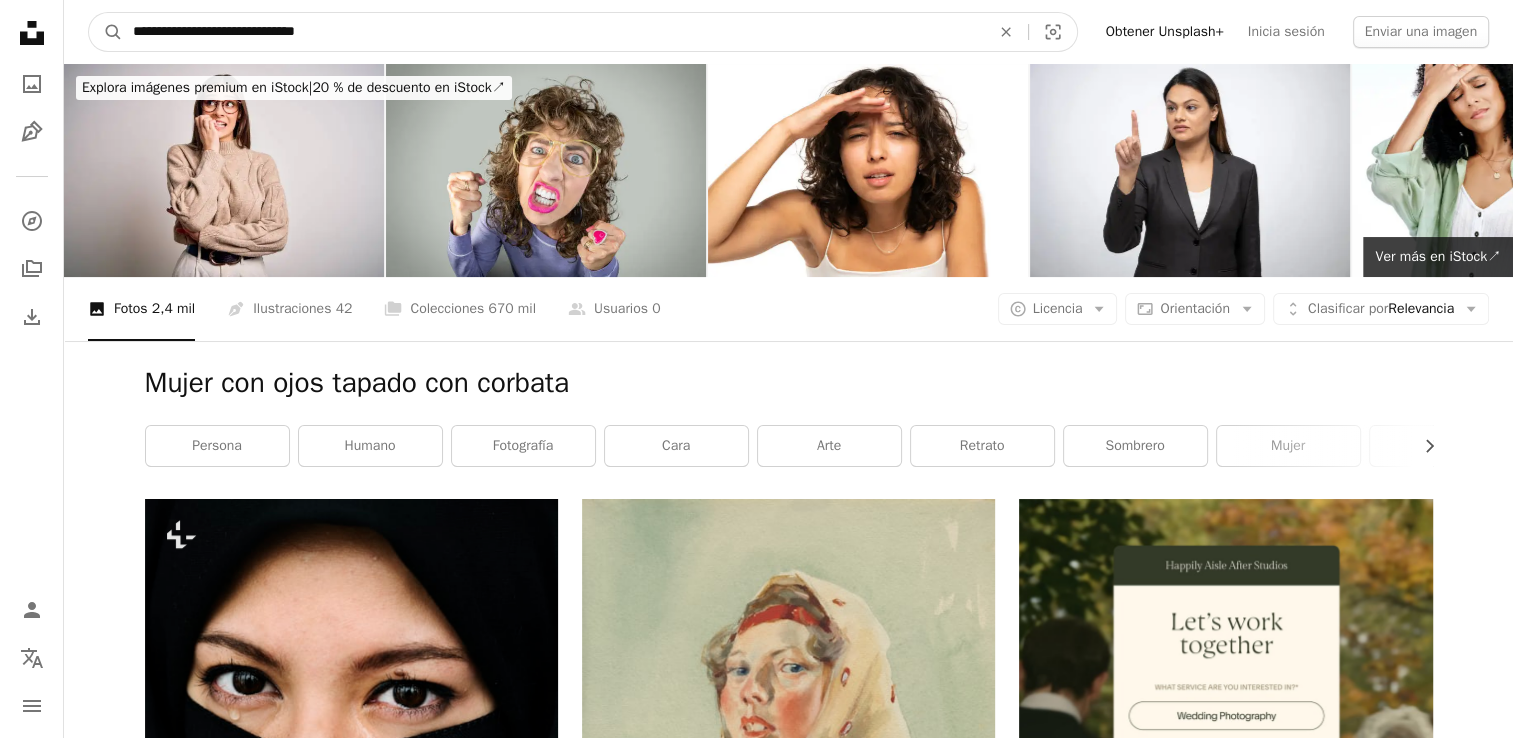 click on "**********" at bounding box center [553, 32] 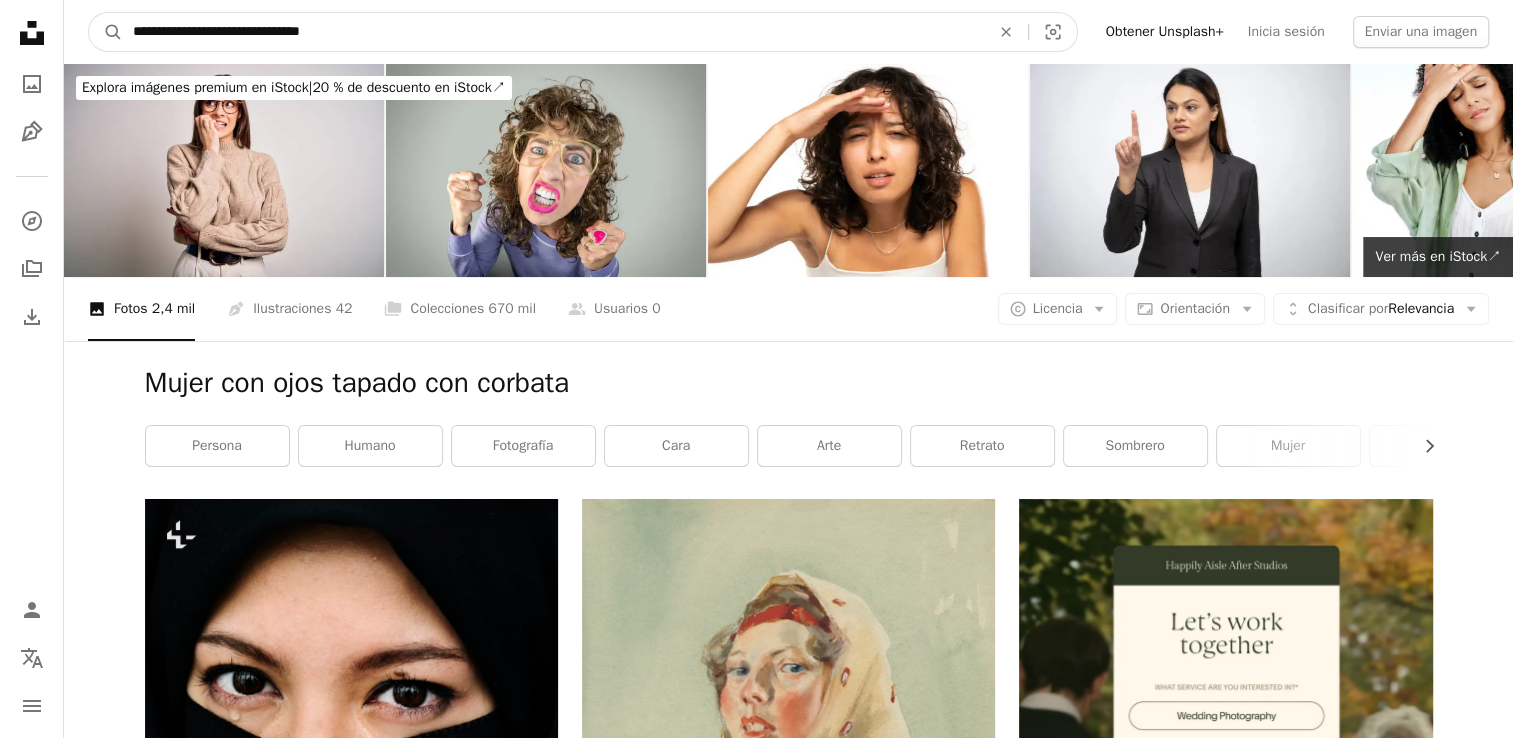 type on "**********" 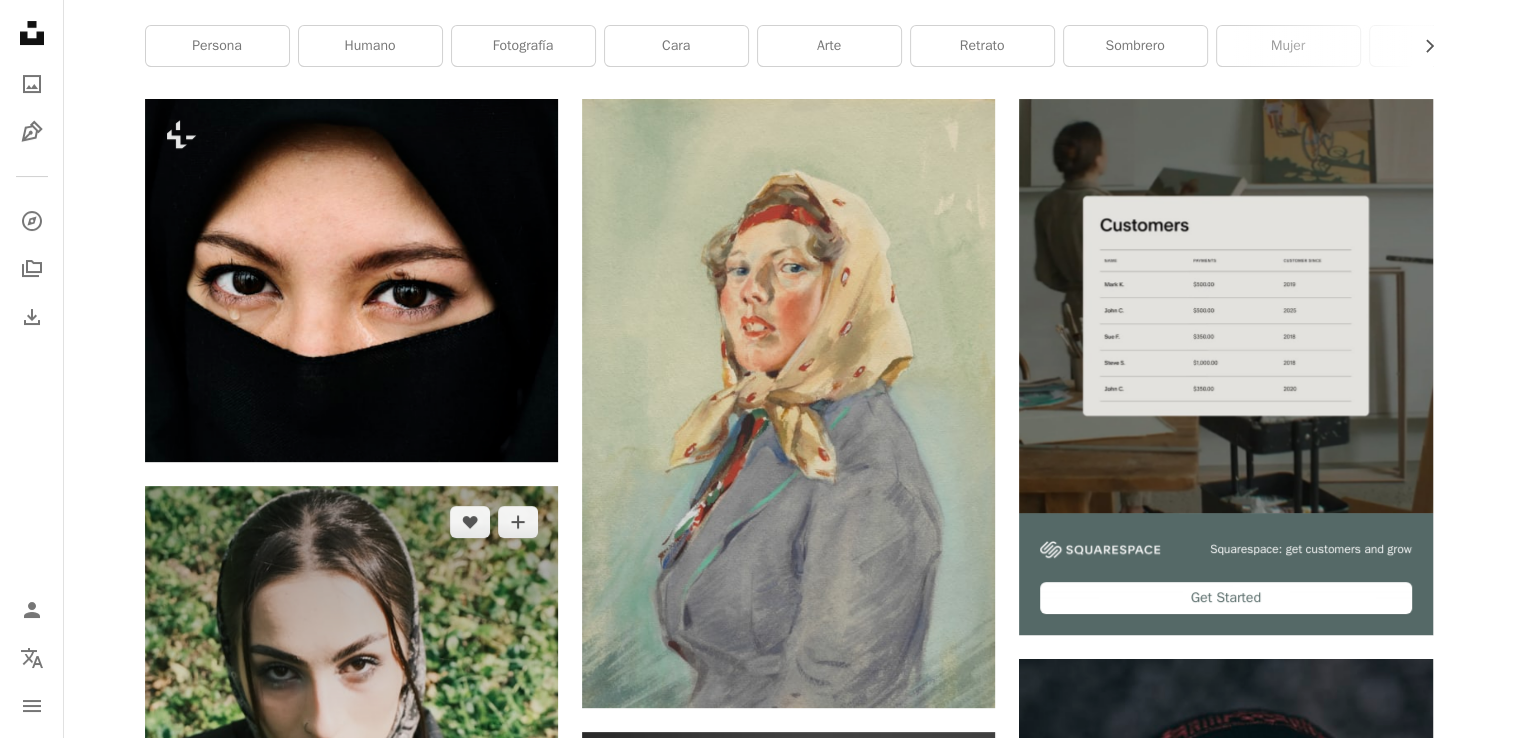 scroll, scrollTop: 0, scrollLeft: 0, axis: both 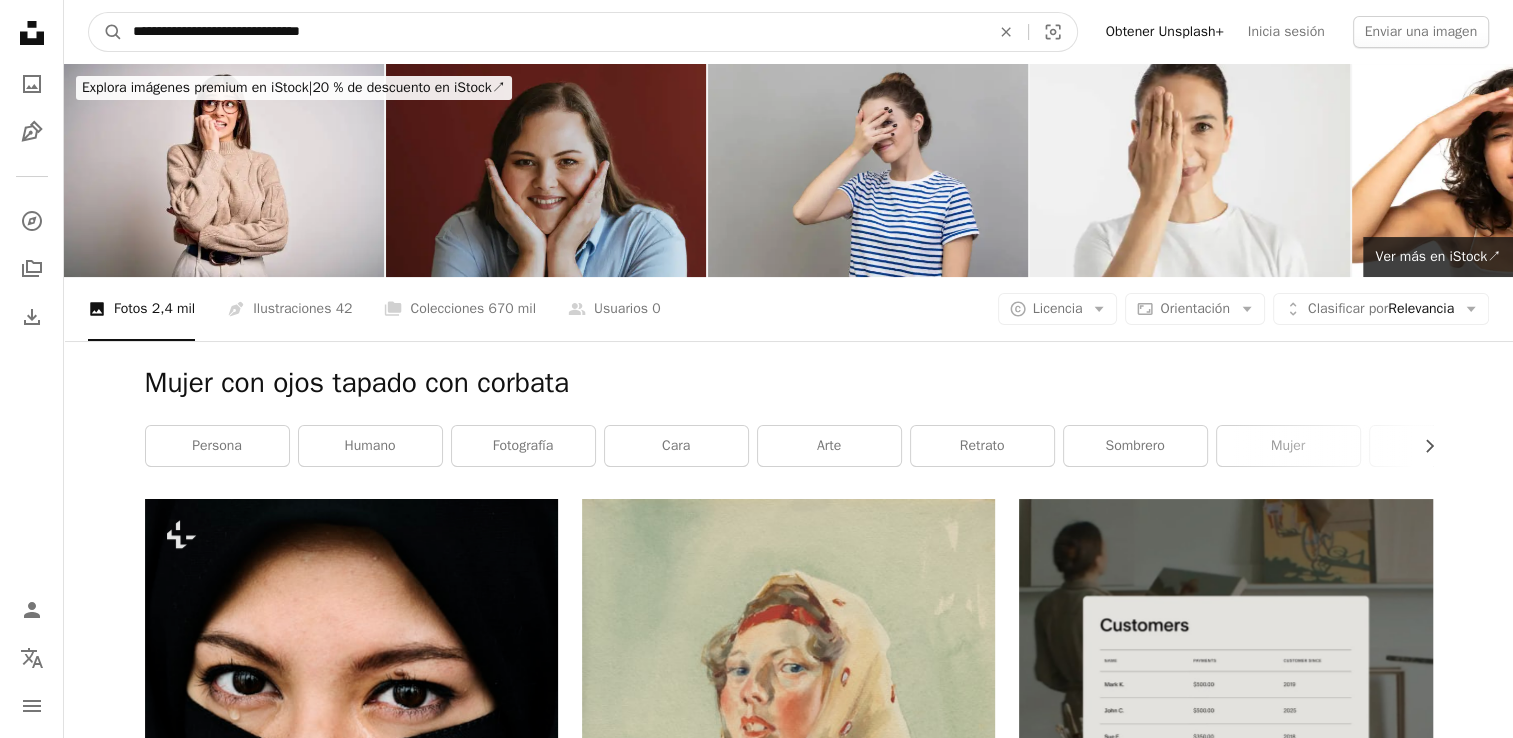 drag, startPoint x: 373, startPoint y: 34, endPoint x: 75, endPoint y: 38, distance: 298.02686 